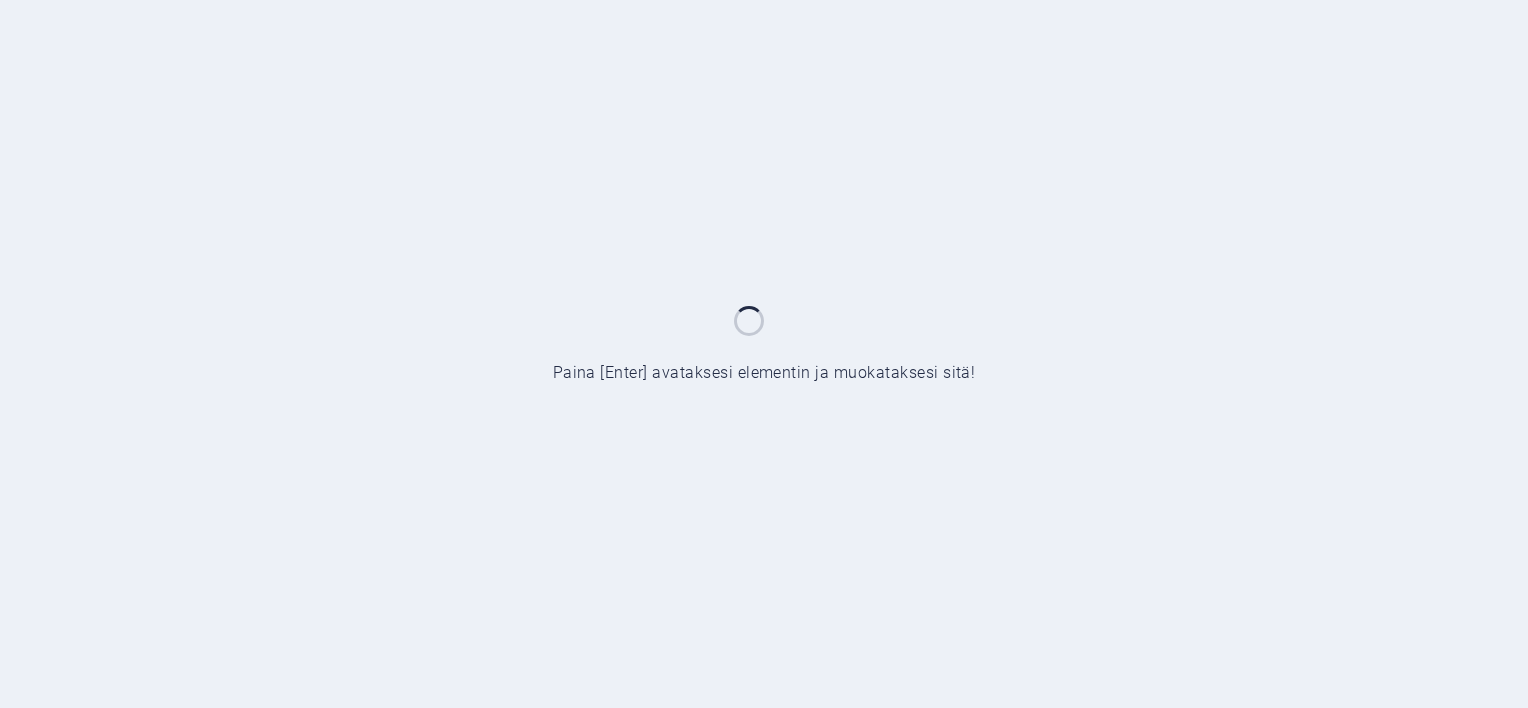 scroll, scrollTop: 0, scrollLeft: 0, axis: both 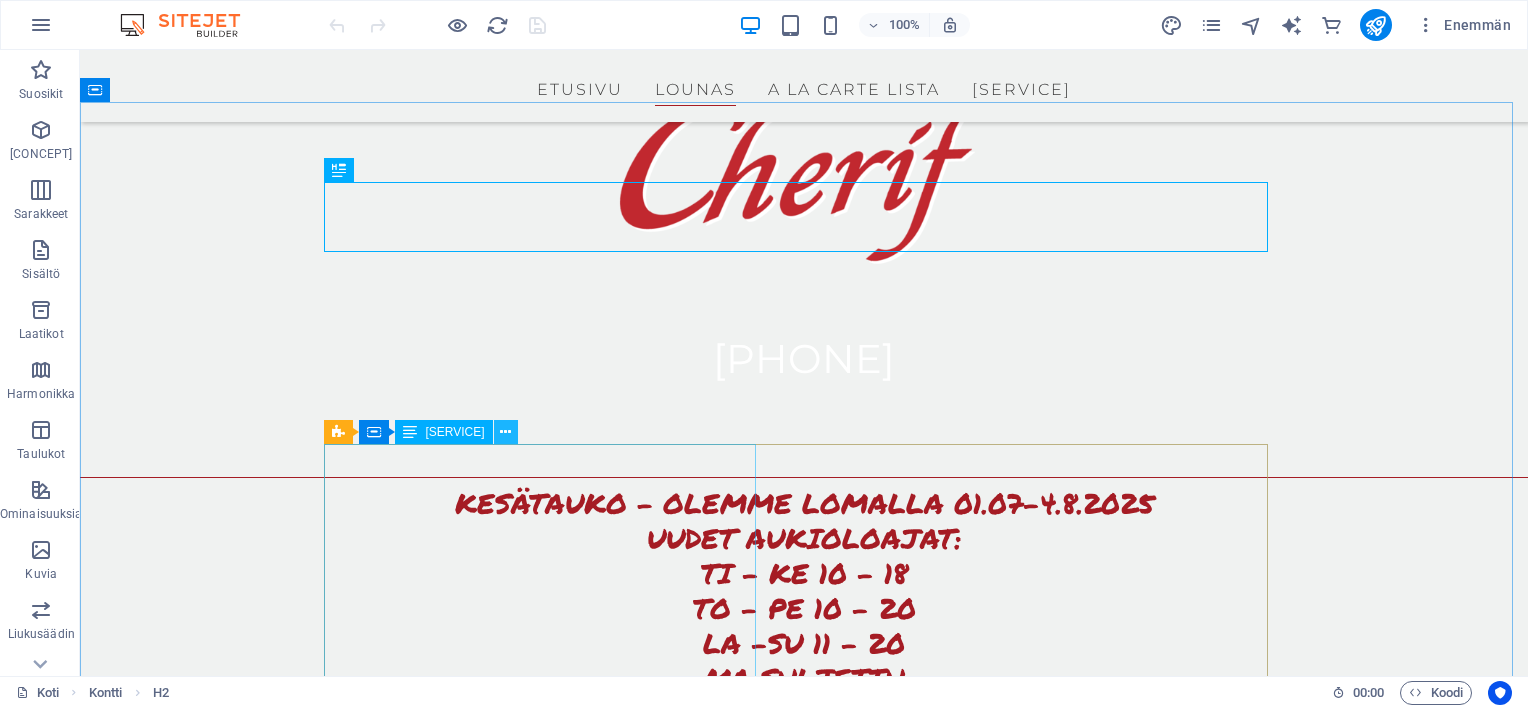 click at bounding box center [505, 432] 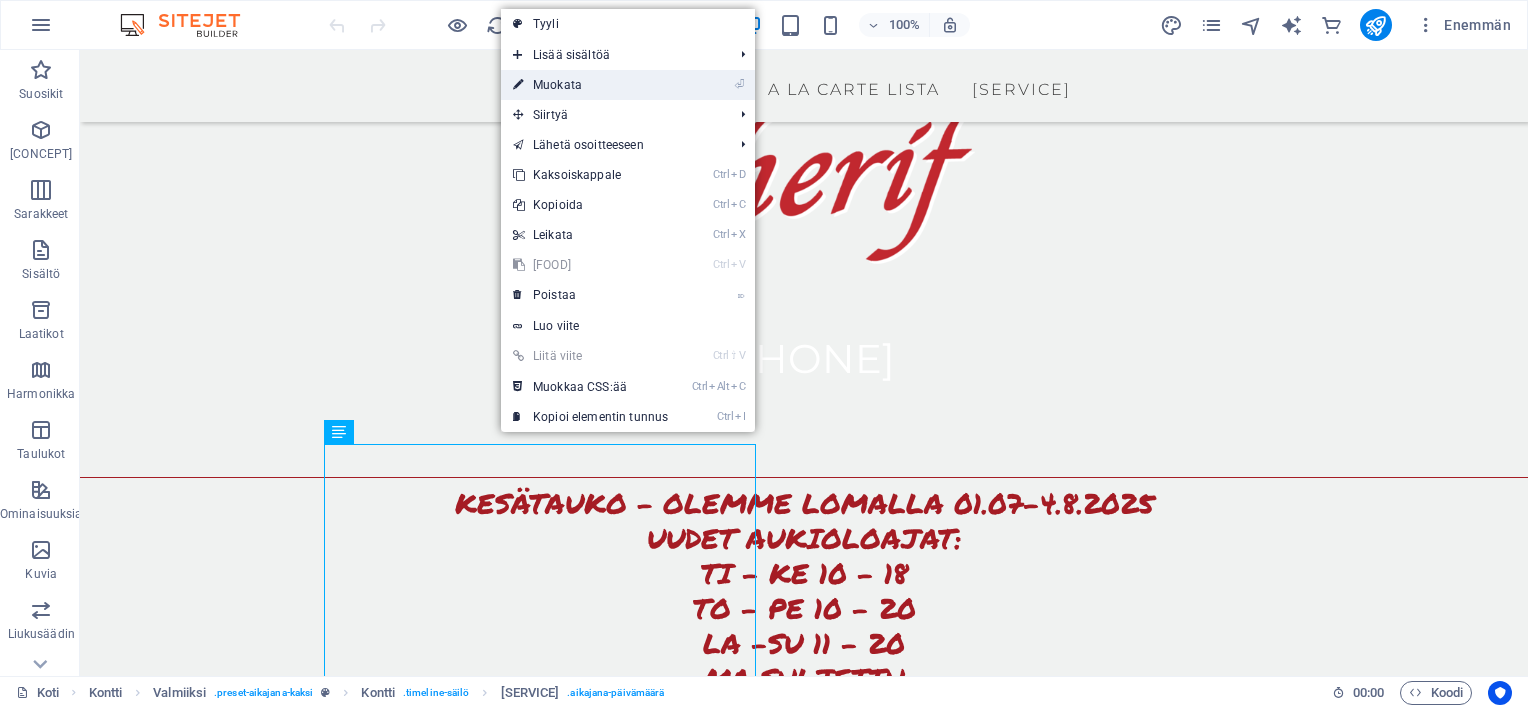 click on "Muokata" at bounding box center (557, 85) 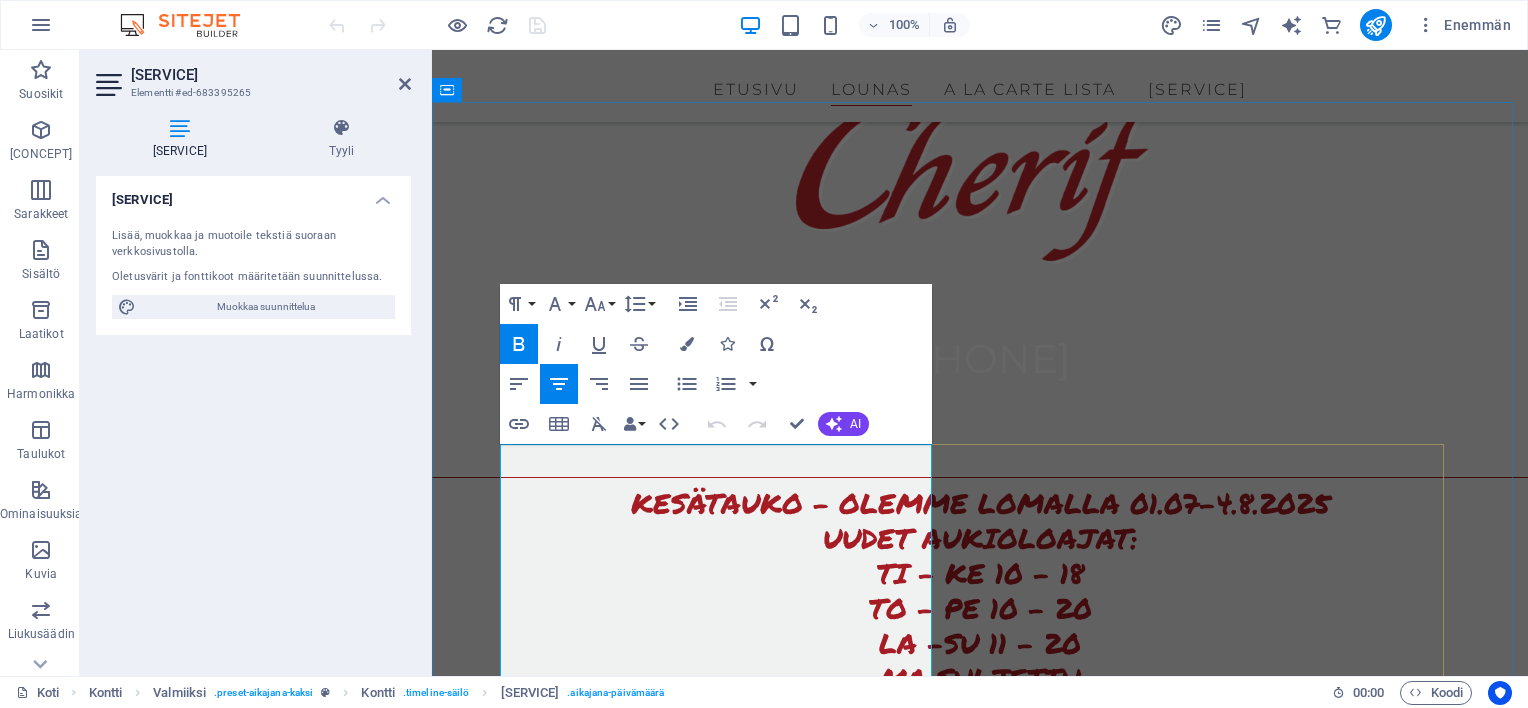 click on "TIISTAI" at bounding box center (960, 1112) 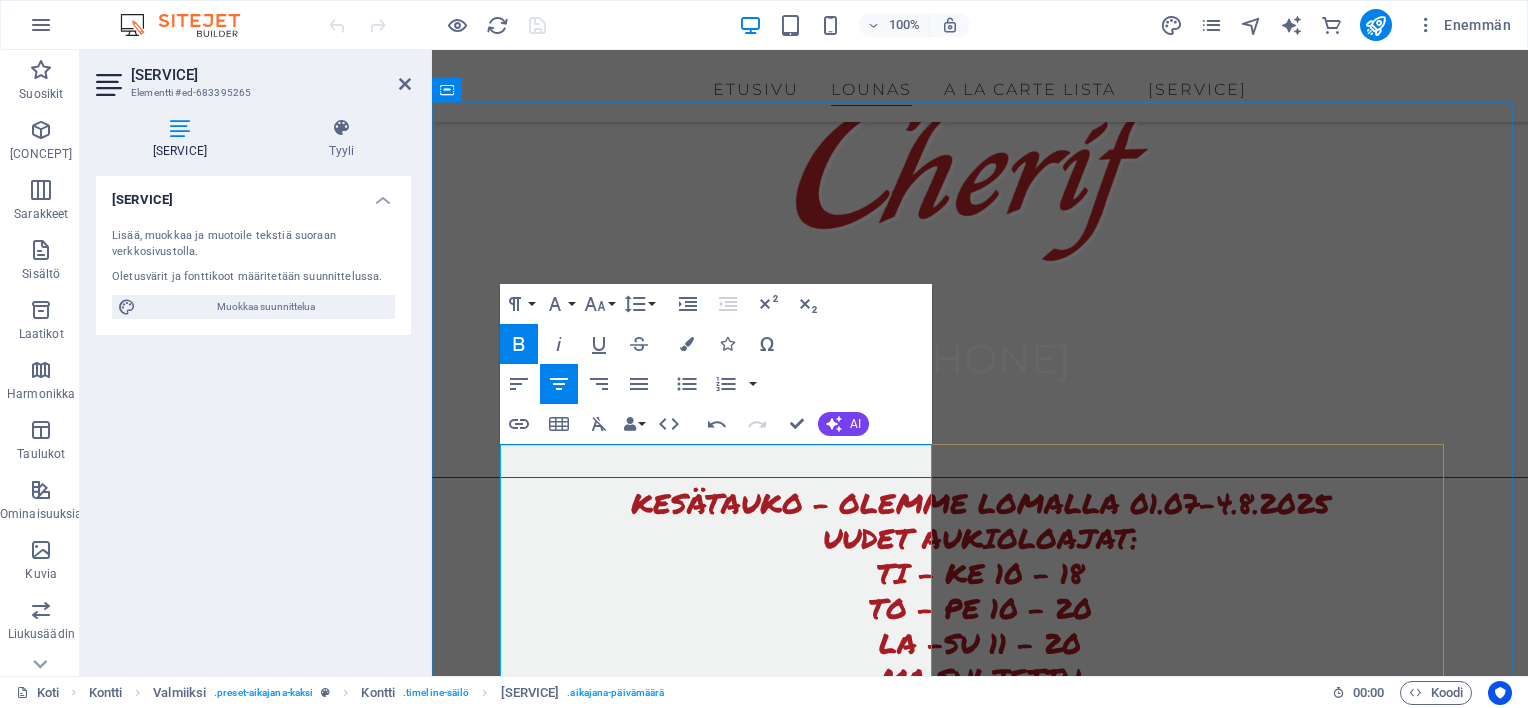 click on "Kesäloma" at bounding box center (960, 1154) 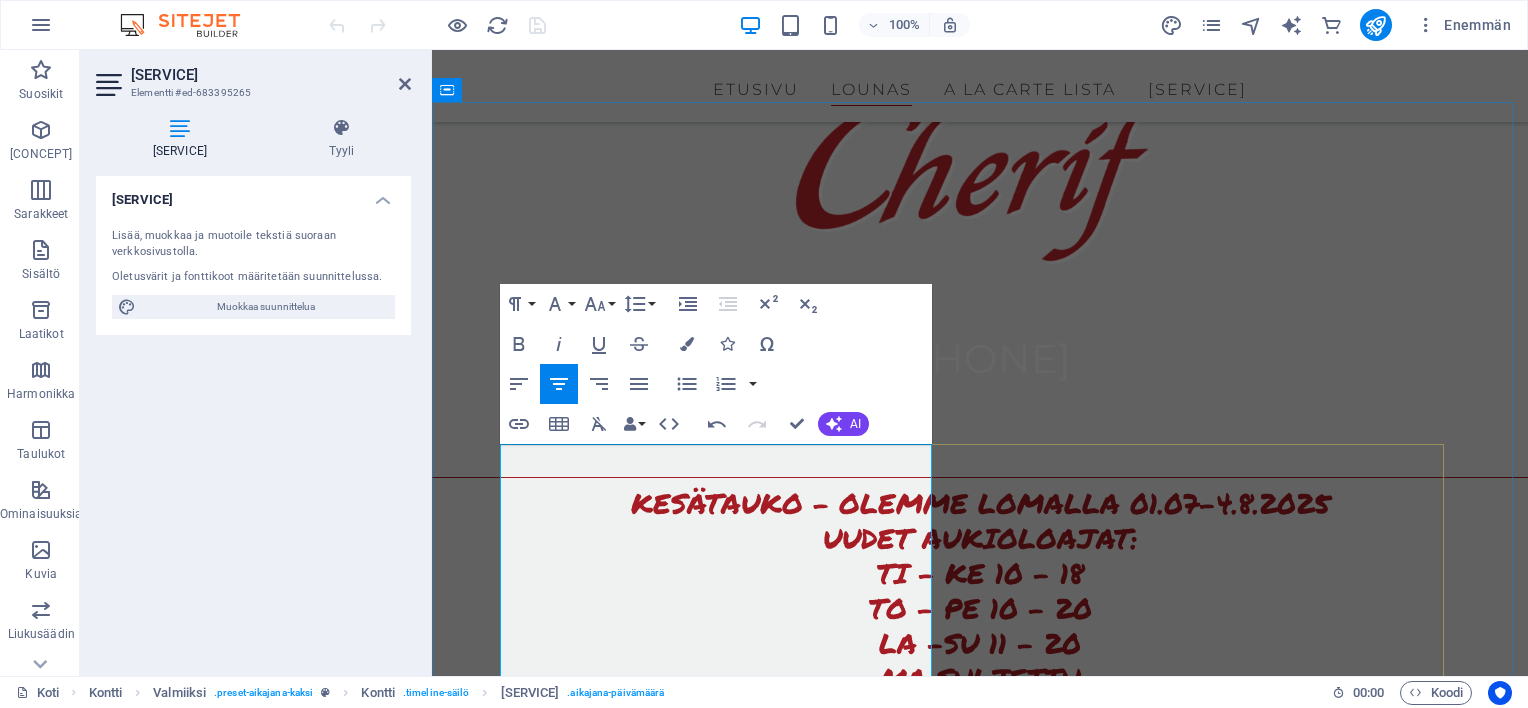 click on "Naudan lihapullat" at bounding box center [960, 1154] 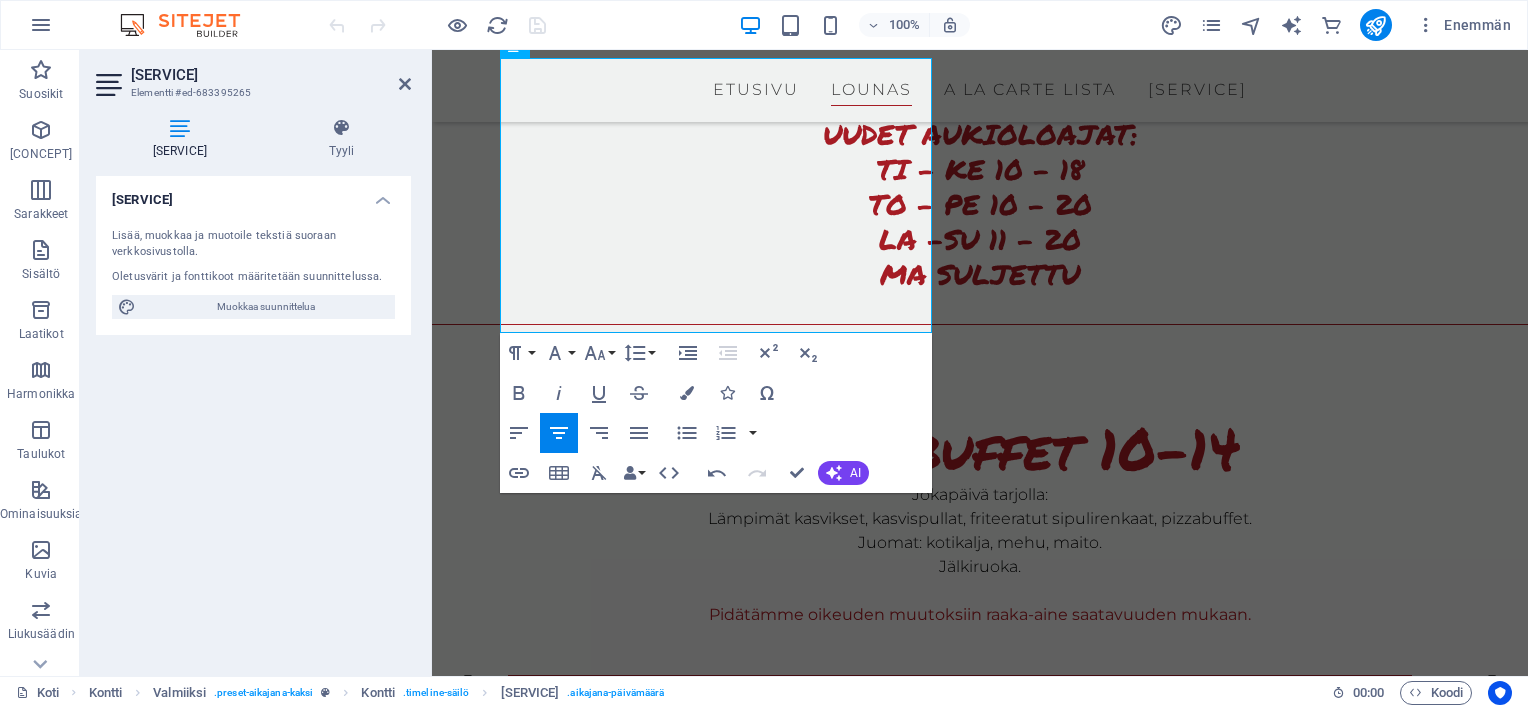 scroll, scrollTop: 1289, scrollLeft: 0, axis: vertical 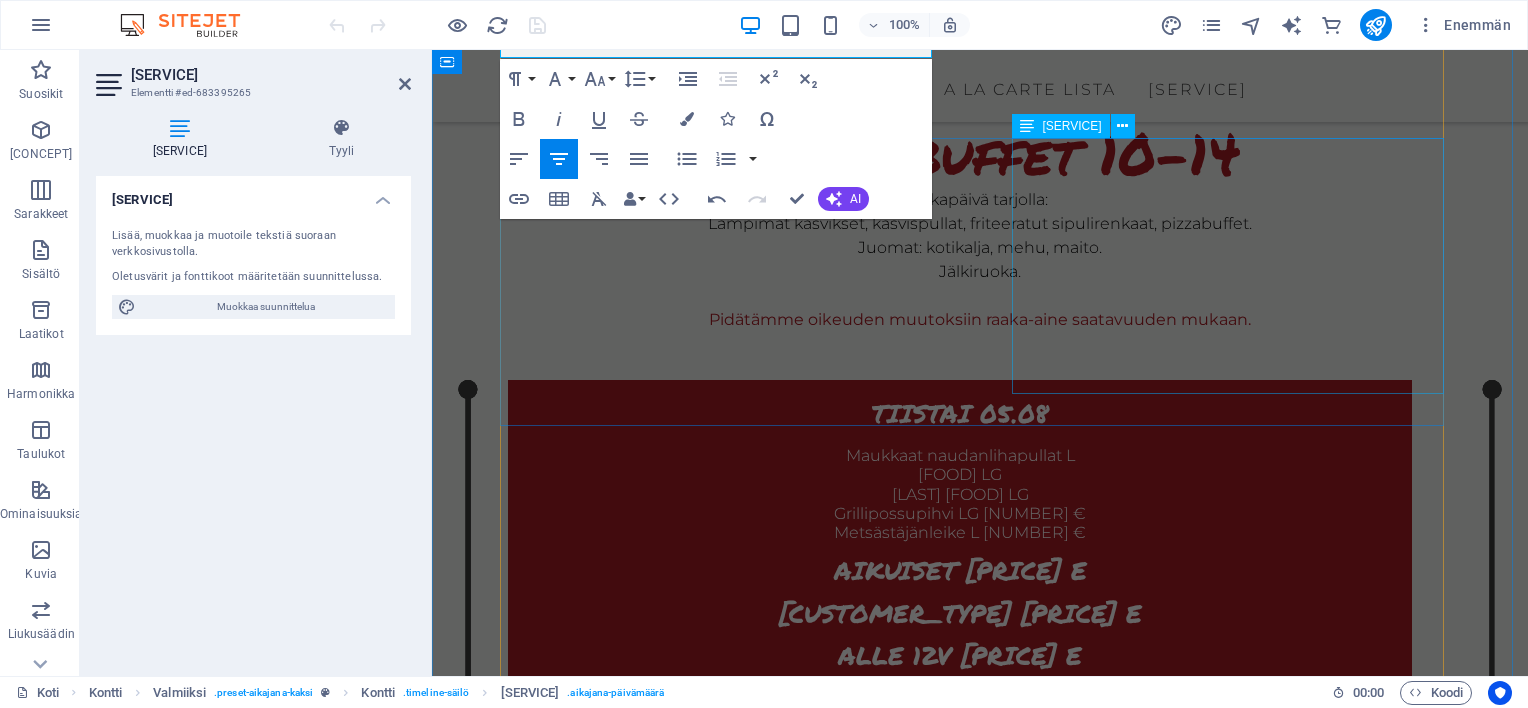 click on "KESKIVIIKKO Kesäloma AIKUISET [PRICE] E ELÄKELÄISET [PRICE] E ALLE 12V [PRICE] E" at bounding box center [1000, 1185] 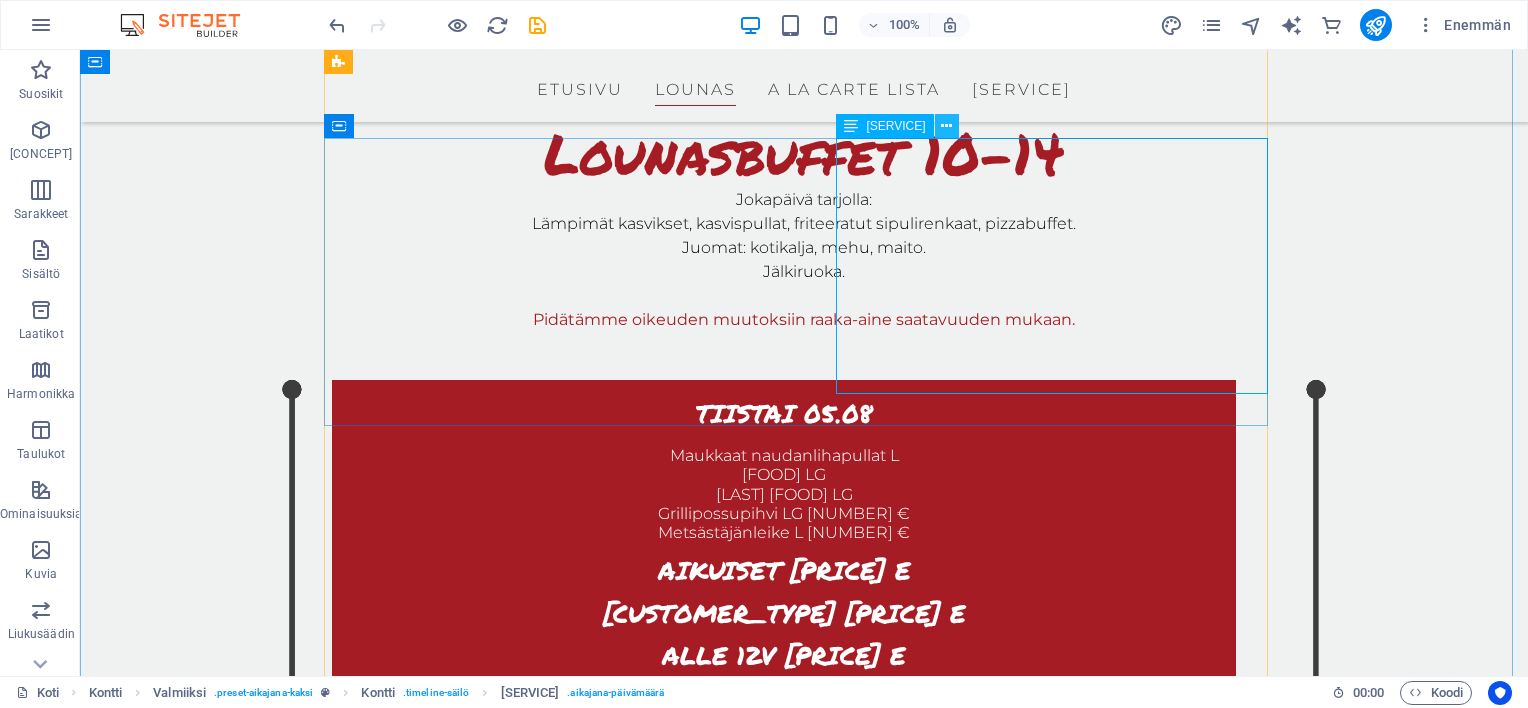 click at bounding box center (946, 126) 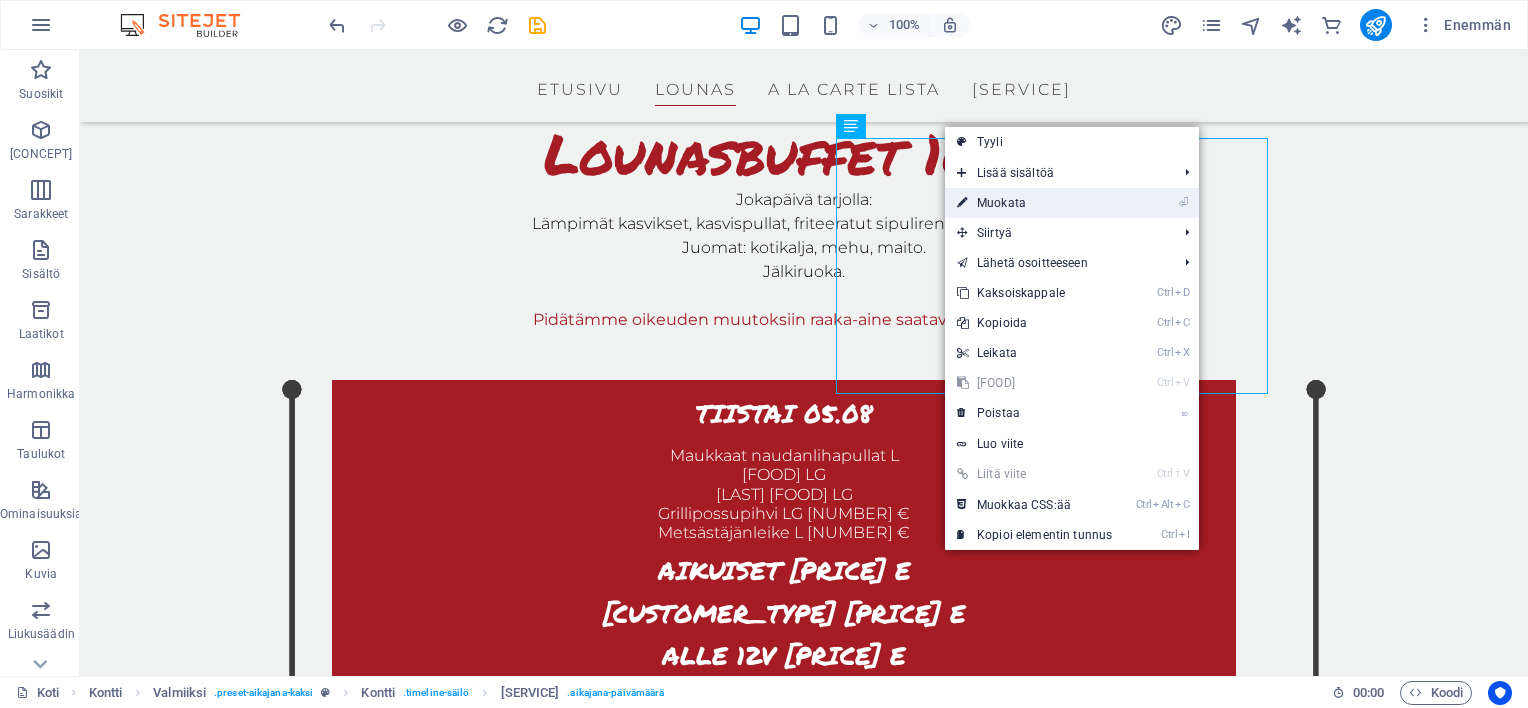 click on "Muokata" at bounding box center [1001, 203] 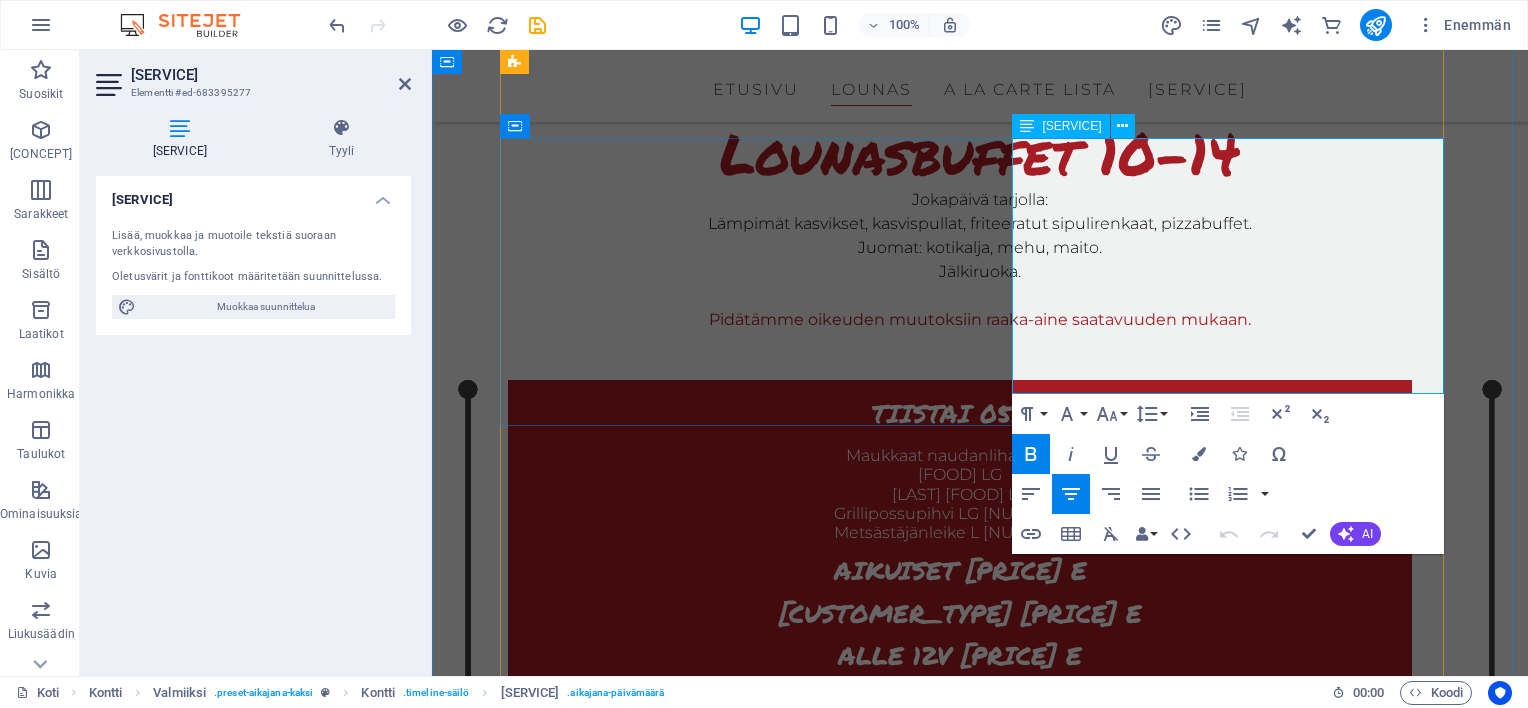 click on "KESKIVIIKKO" at bounding box center (1000, 1090) 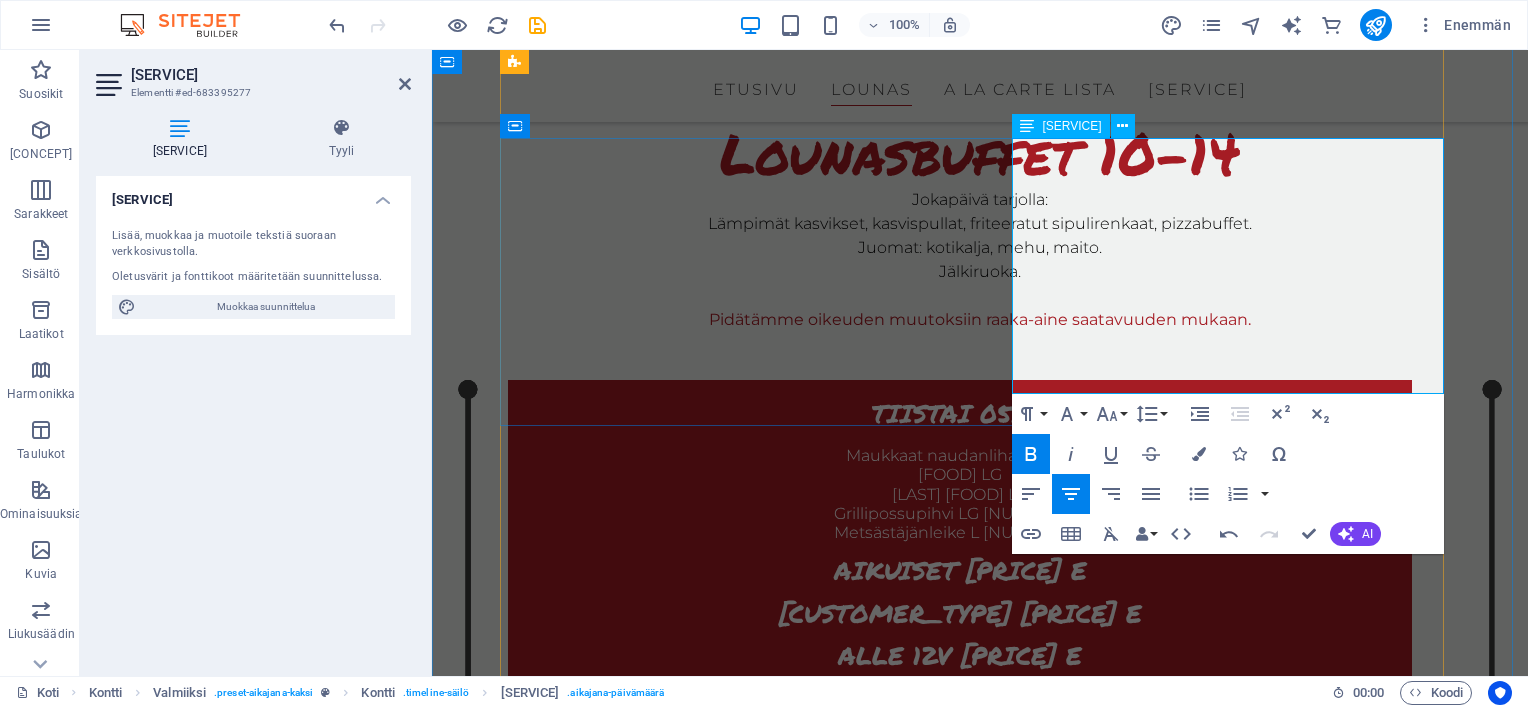 click on "Kesäloma" at bounding box center (1000, 1152) 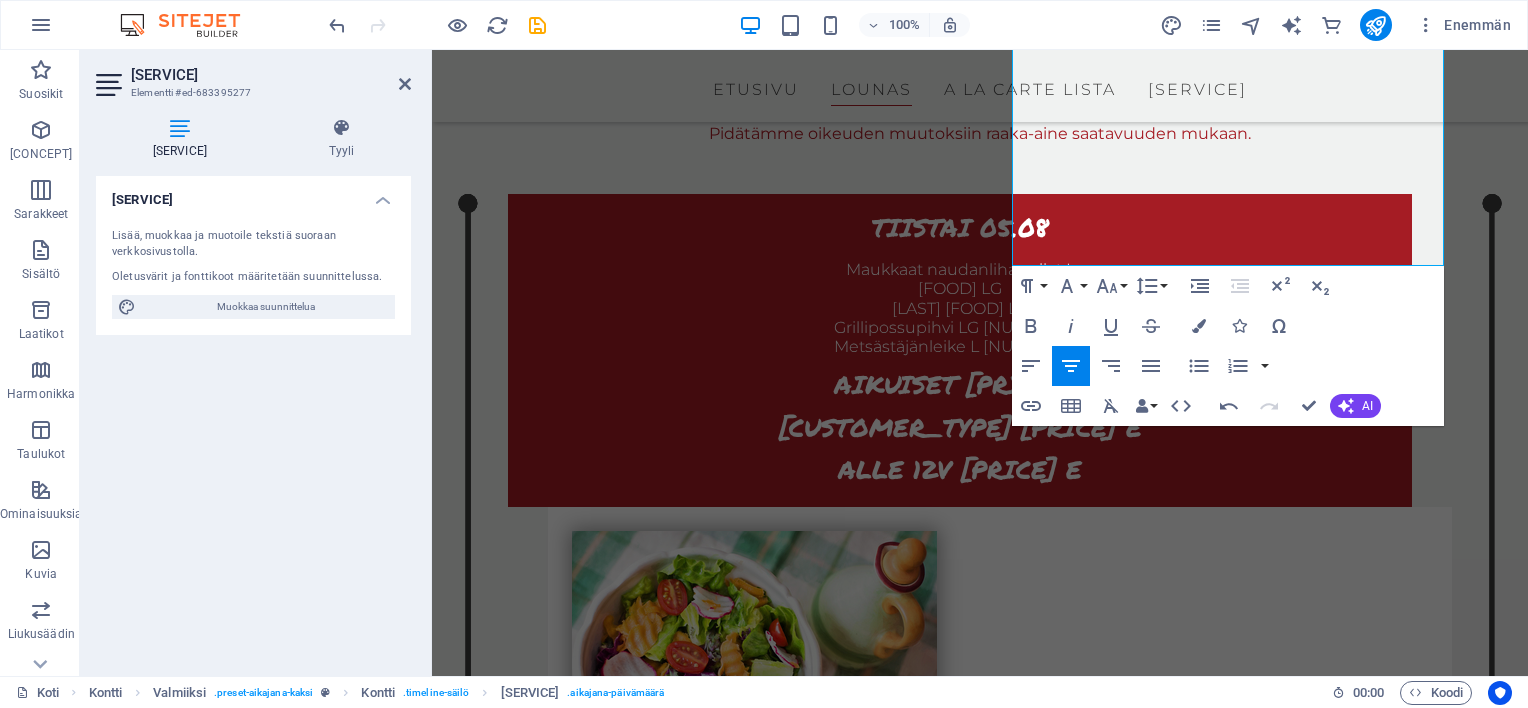 scroll, scrollTop: 2025, scrollLeft: 0, axis: vertical 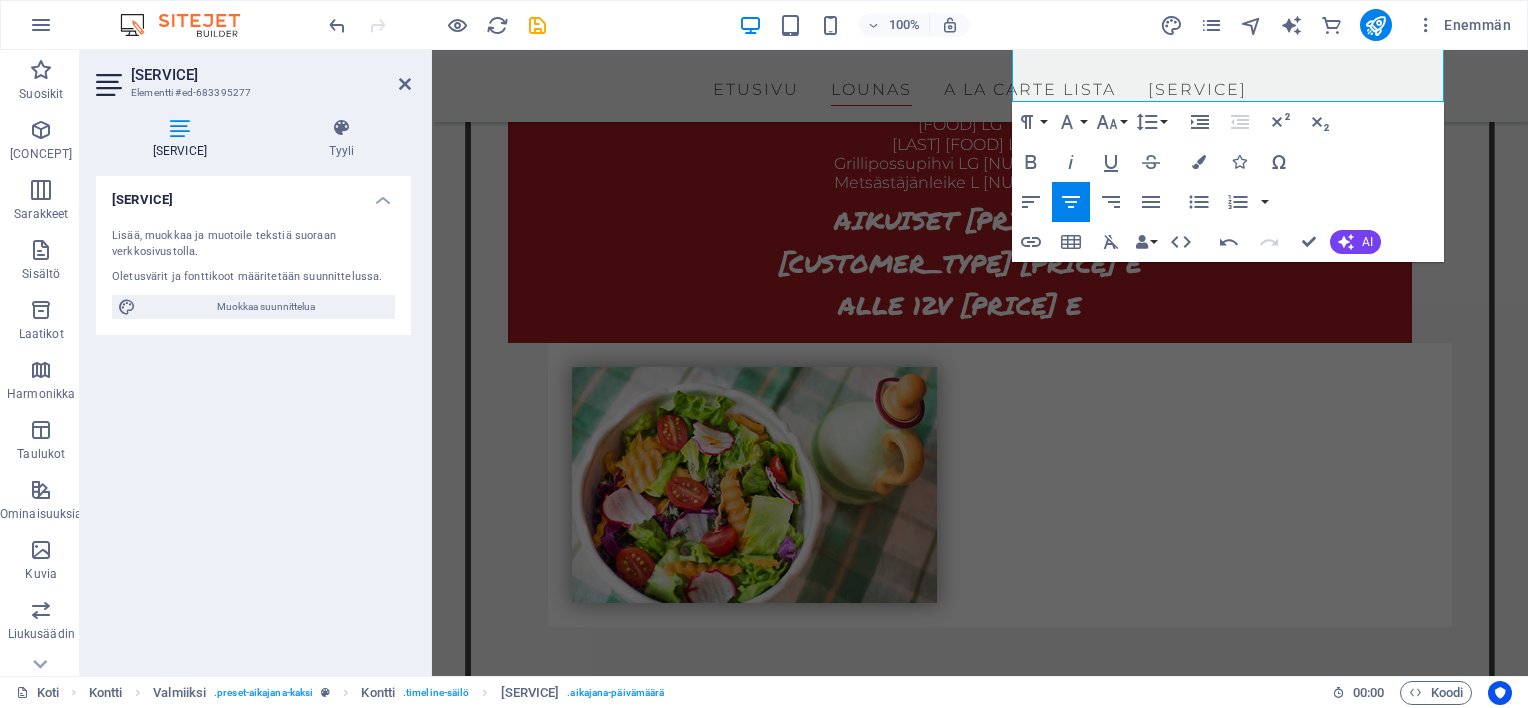 drag, startPoint x: 1516, startPoint y: 165, endPoint x: 1673, endPoint y: 265, distance: 186.14243 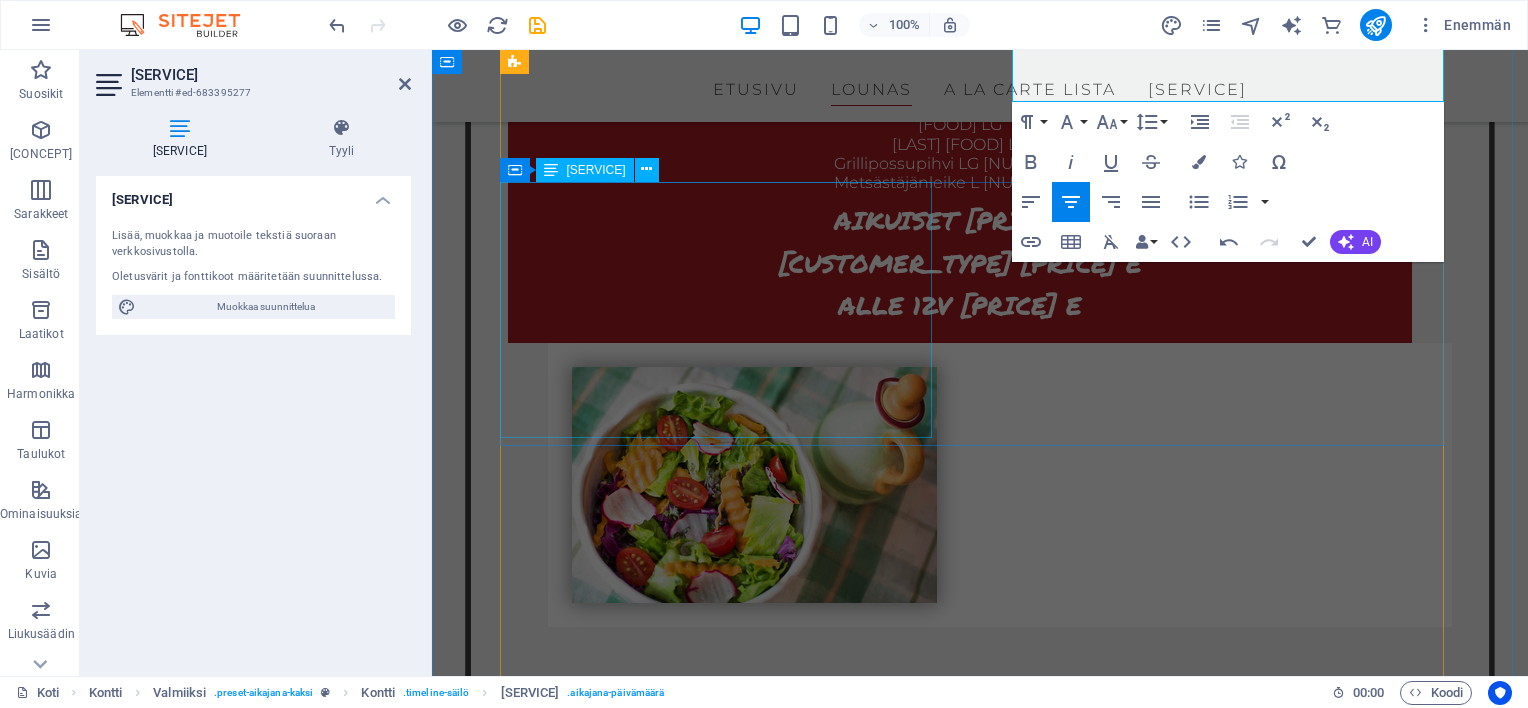 click on "[DAY] [DATE] [HOLIDAY] [CUSTOMER_TYPE] [PRICE] E [CUSTOMER_TYPE] [PRICE] E [CUSTOMER_TYPE] [PRICE] E" at bounding box center [960, 1811] 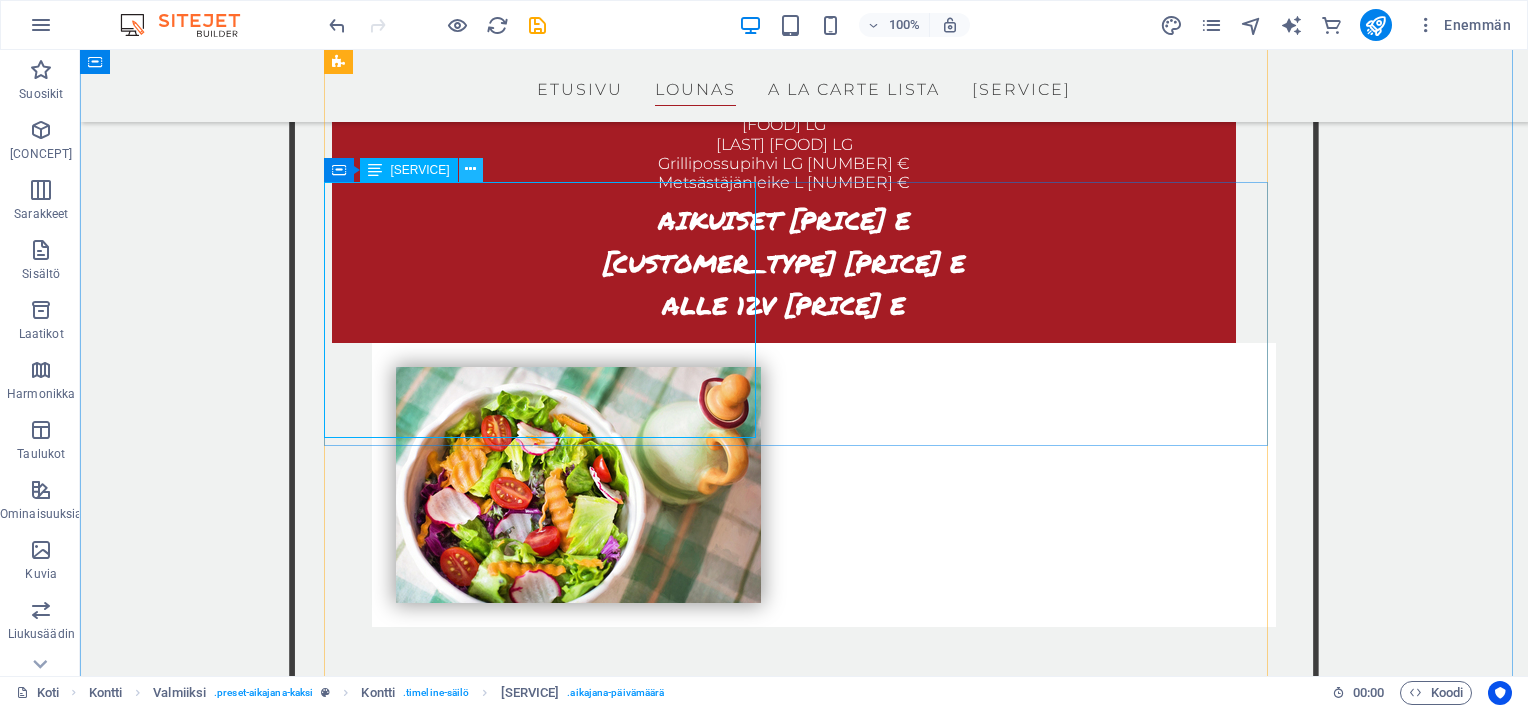 click at bounding box center (470, 169) 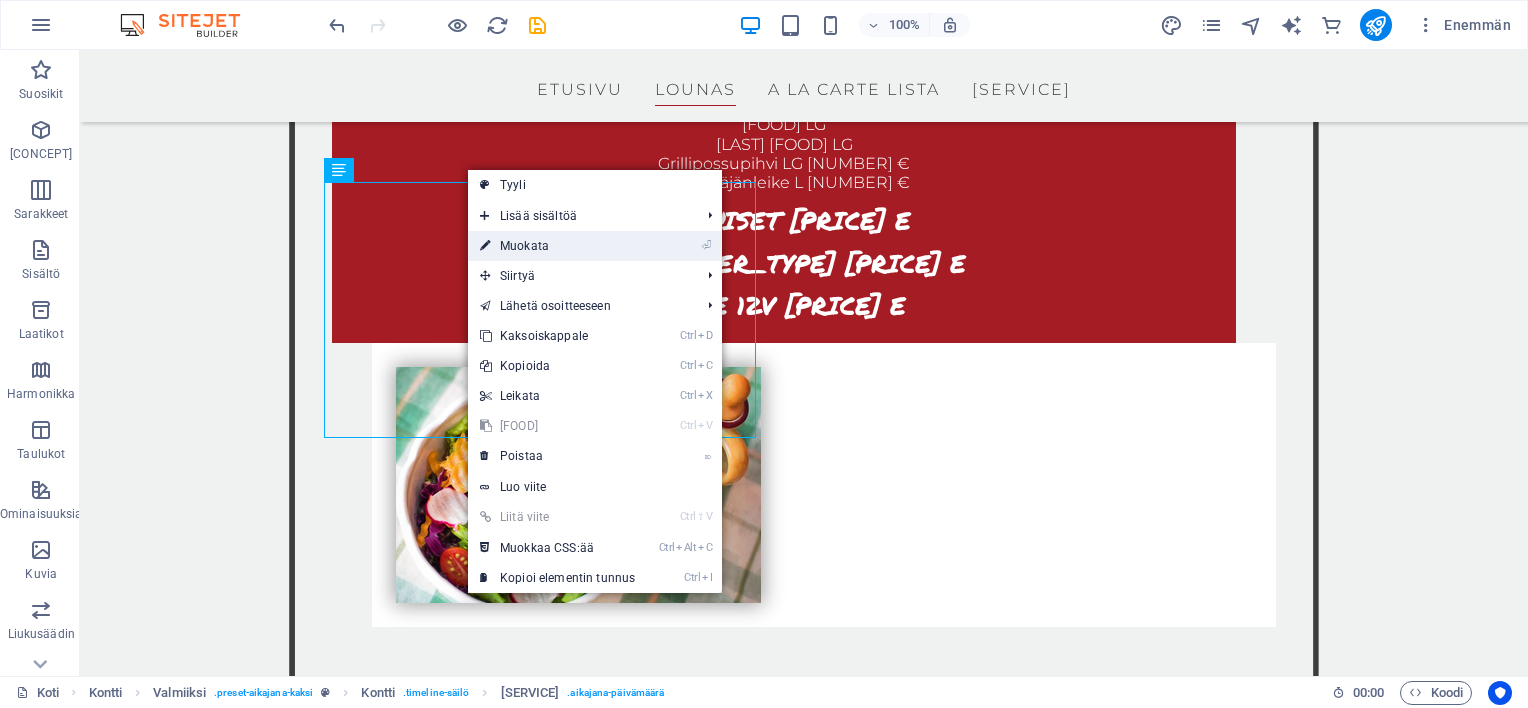 drag, startPoint x: 544, startPoint y: 252, endPoint x: 287, endPoint y: 190, distance: 264.37283 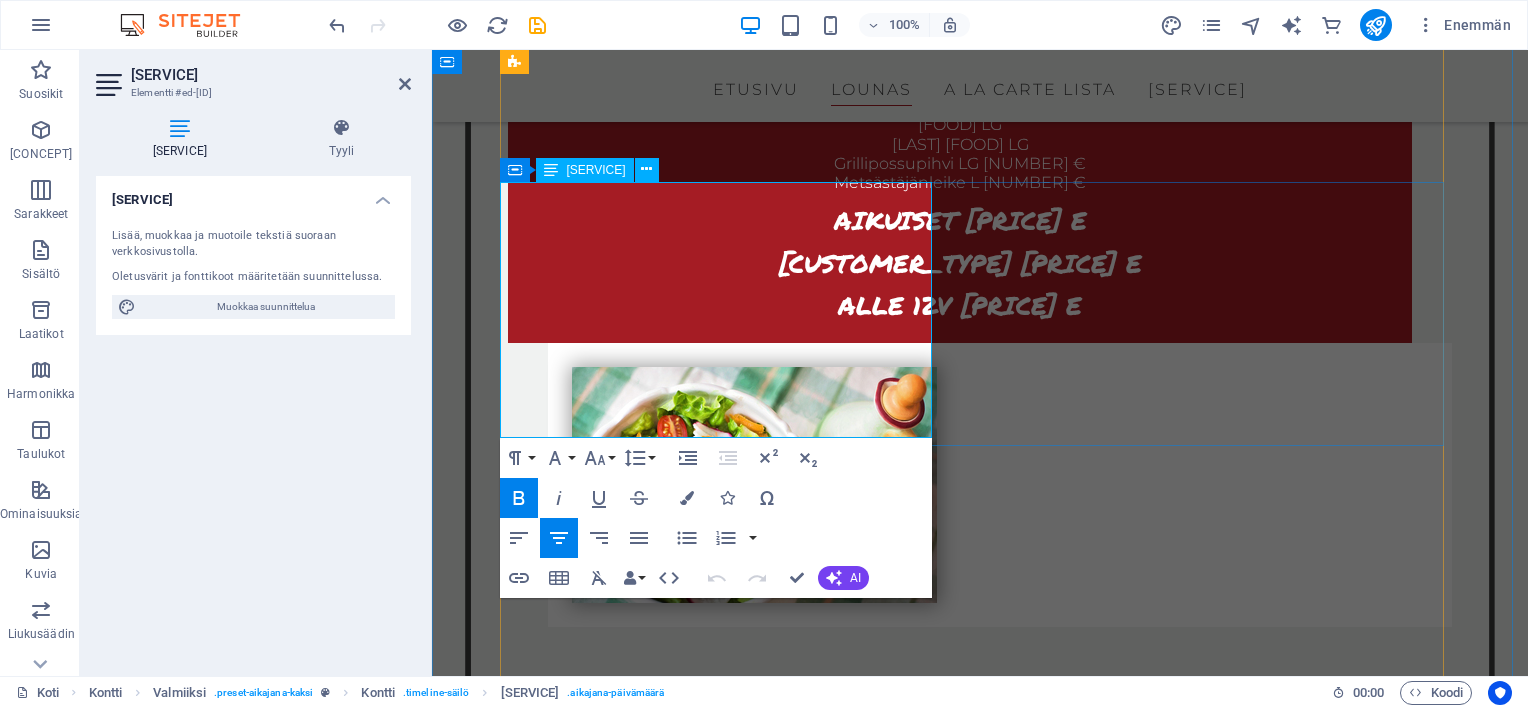 click on "TORSTAI" at bounding box center [960, 1718] 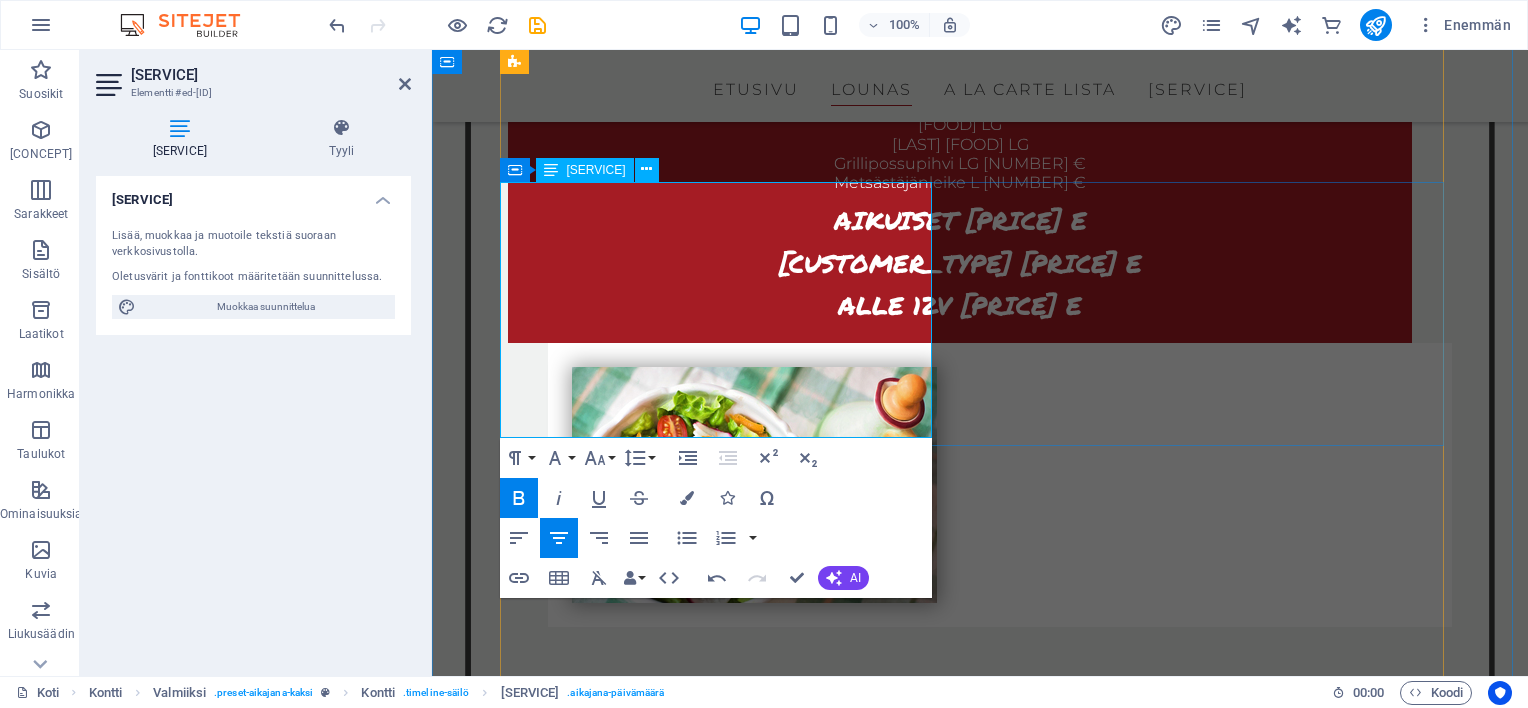 click on "Kesäloma" at bounding box center (960, 1778) 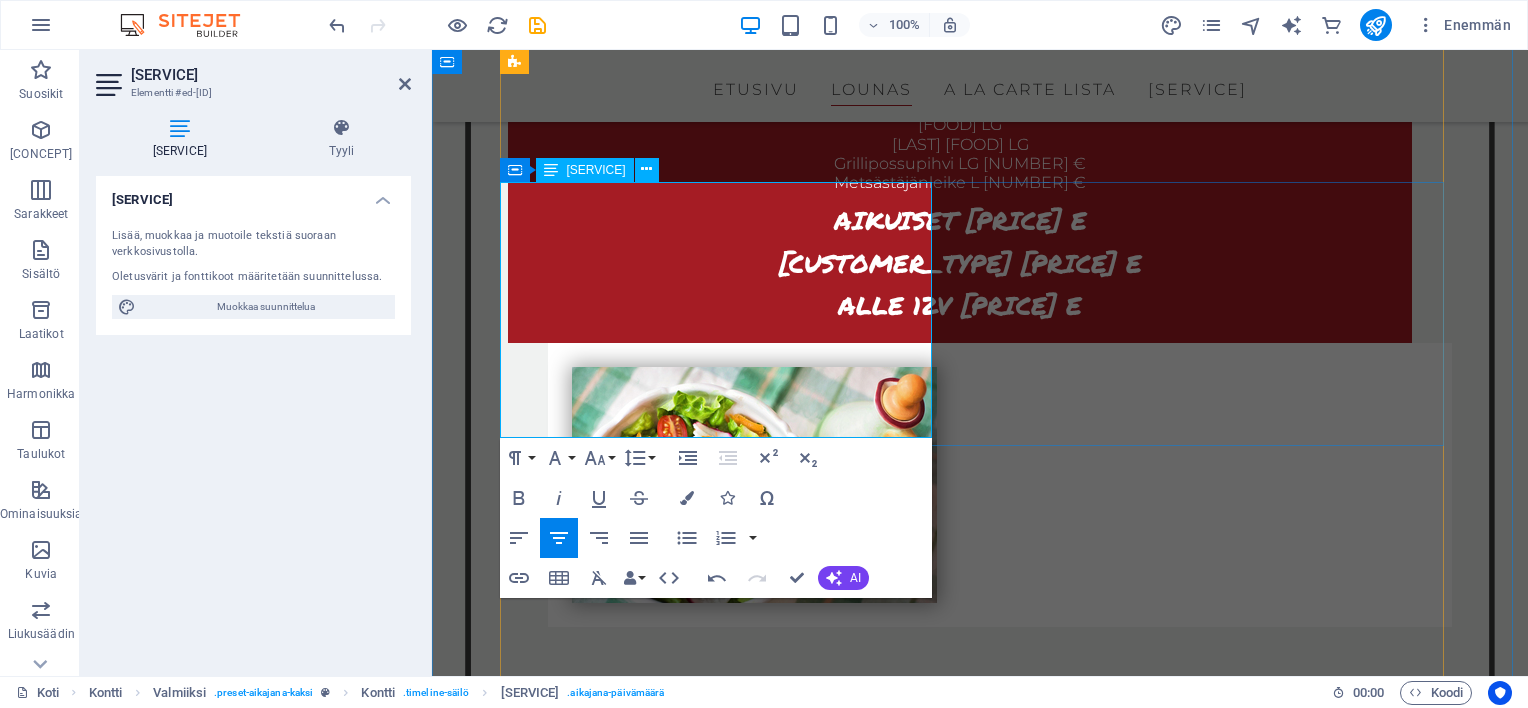 click on "[FOOD][FOOD]" at bounding box center (960, 1778) 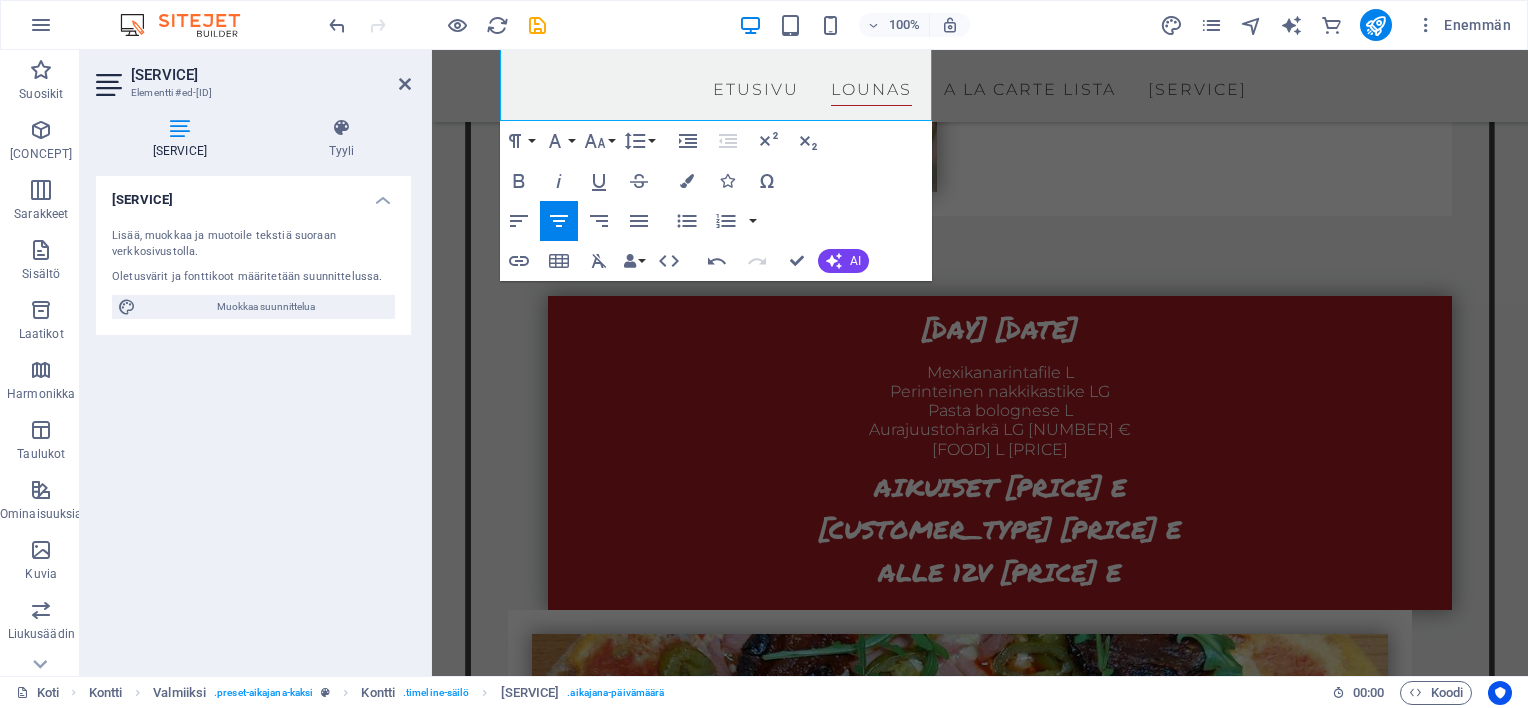 scroll, scrollTop: 2400, scrollLeft: 0, axis: vertical 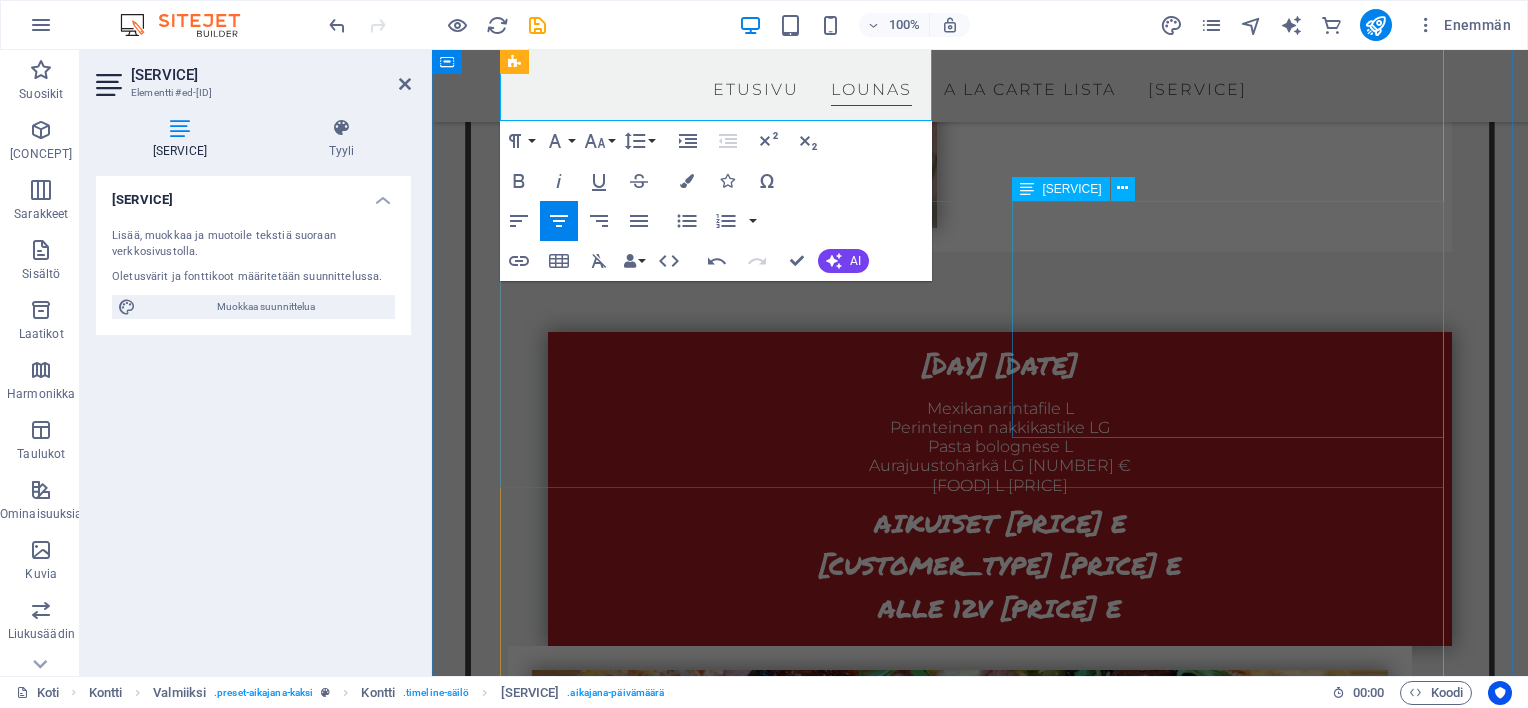 click on "[DAY] [DATE] [HOLIDAY] [CUSTOMER_TYPE] [PRICE] E [CUSTOMER_TYPE] [PRICE] E [CUSTOMER_TYPE] [PRICE] E" at bounding box center (1000, 2349) 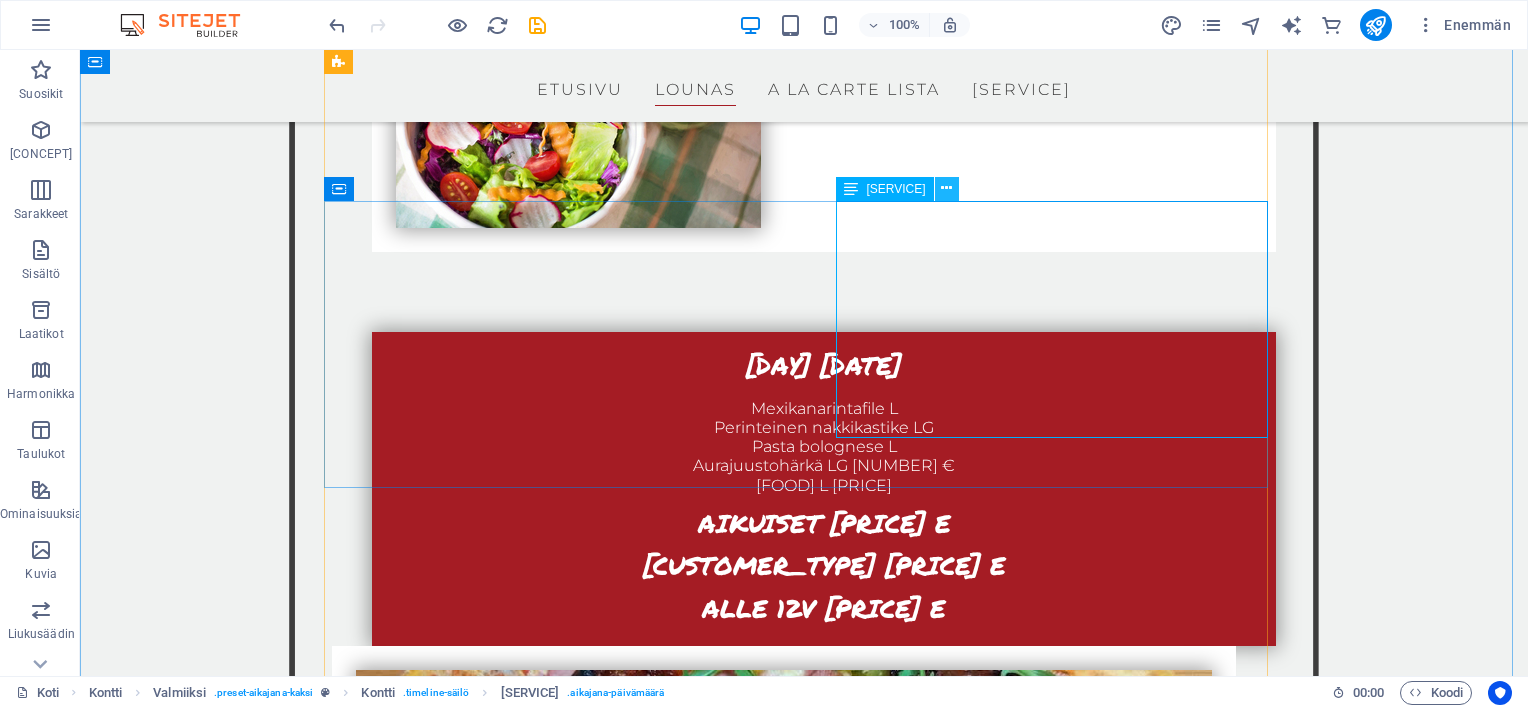 click at bounding box center [946, 188] 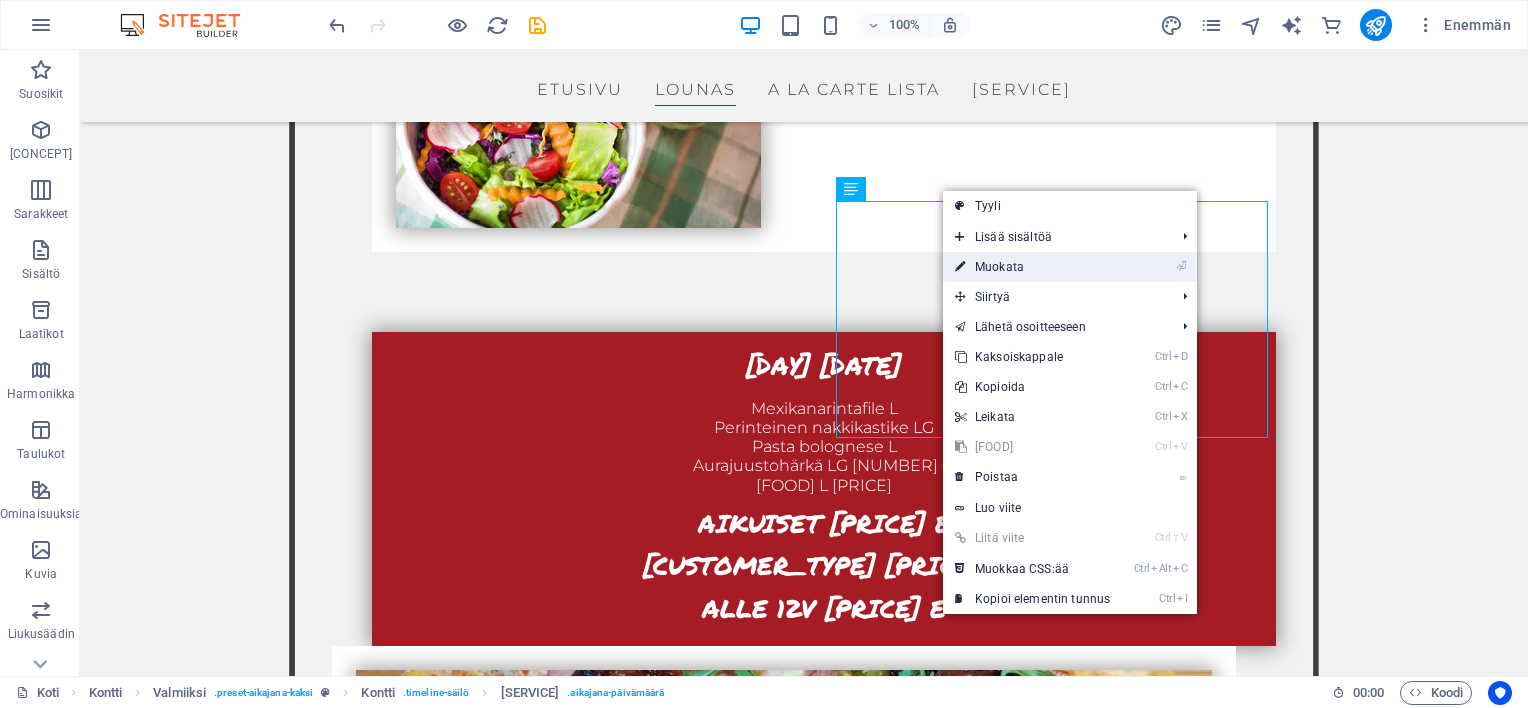 drag, startPoint x: 988, startPoint y: 260, endPoint x: 573, endPoint y: 210, distance: 418.0012 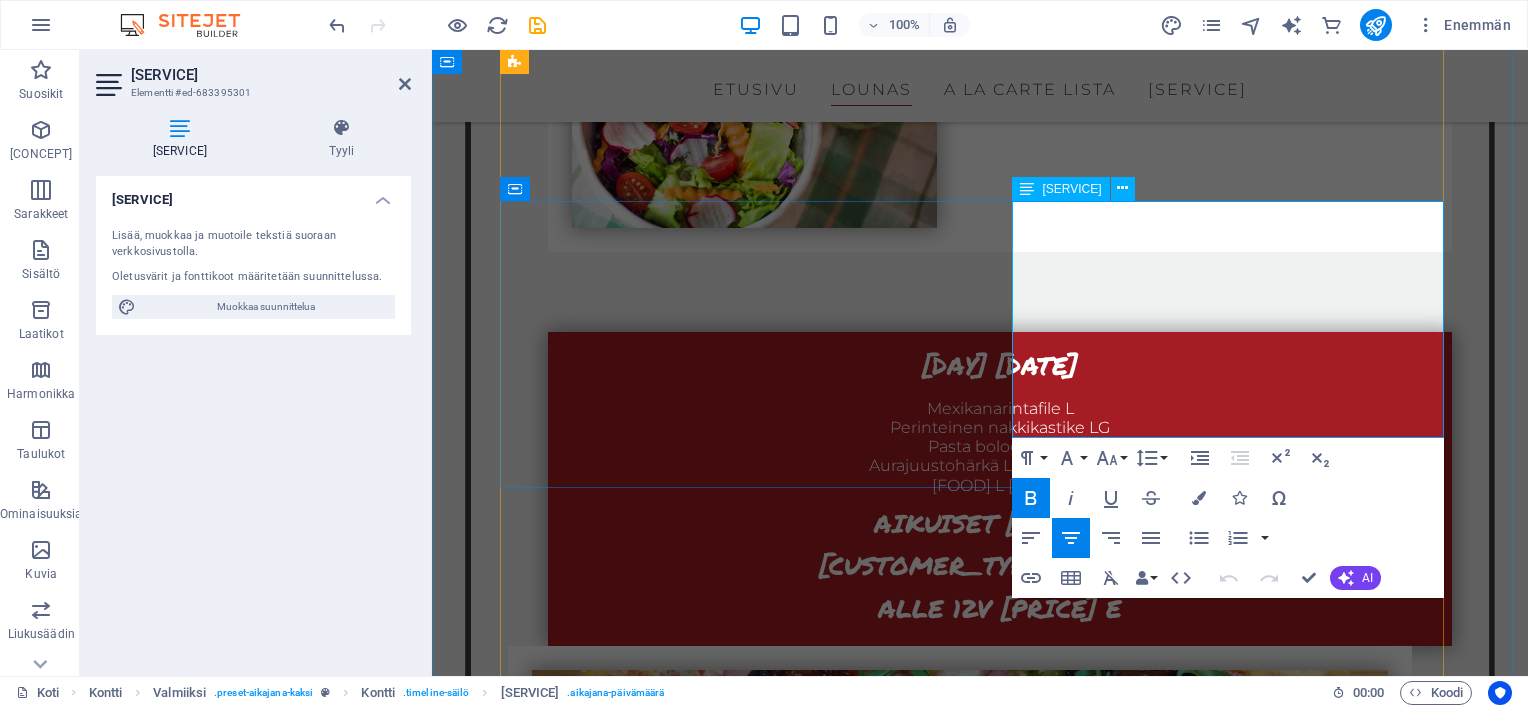 click on "PERJANTAI" at bounding box center [1000, 2266] 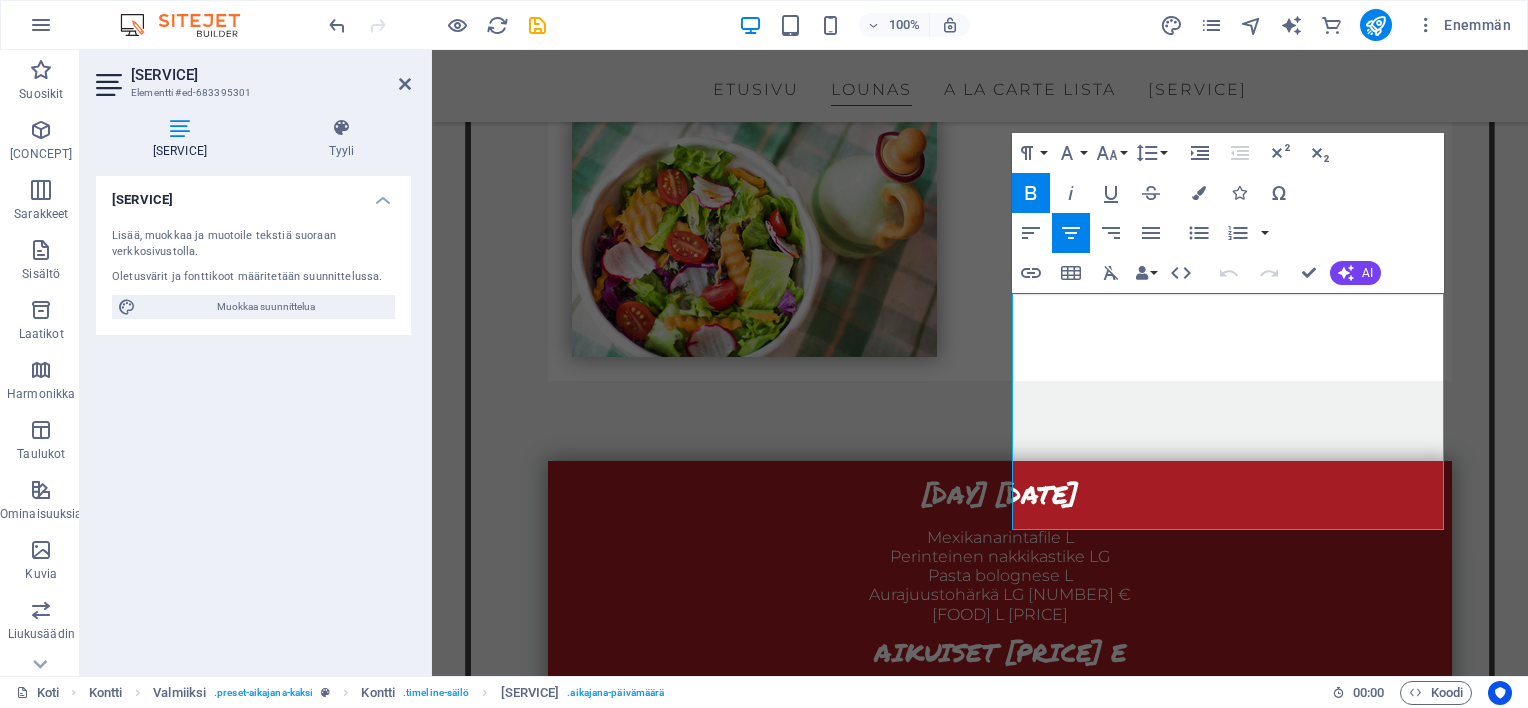 scroll, scrollTop: 2400, scrollLeft: 0, axis: vertical 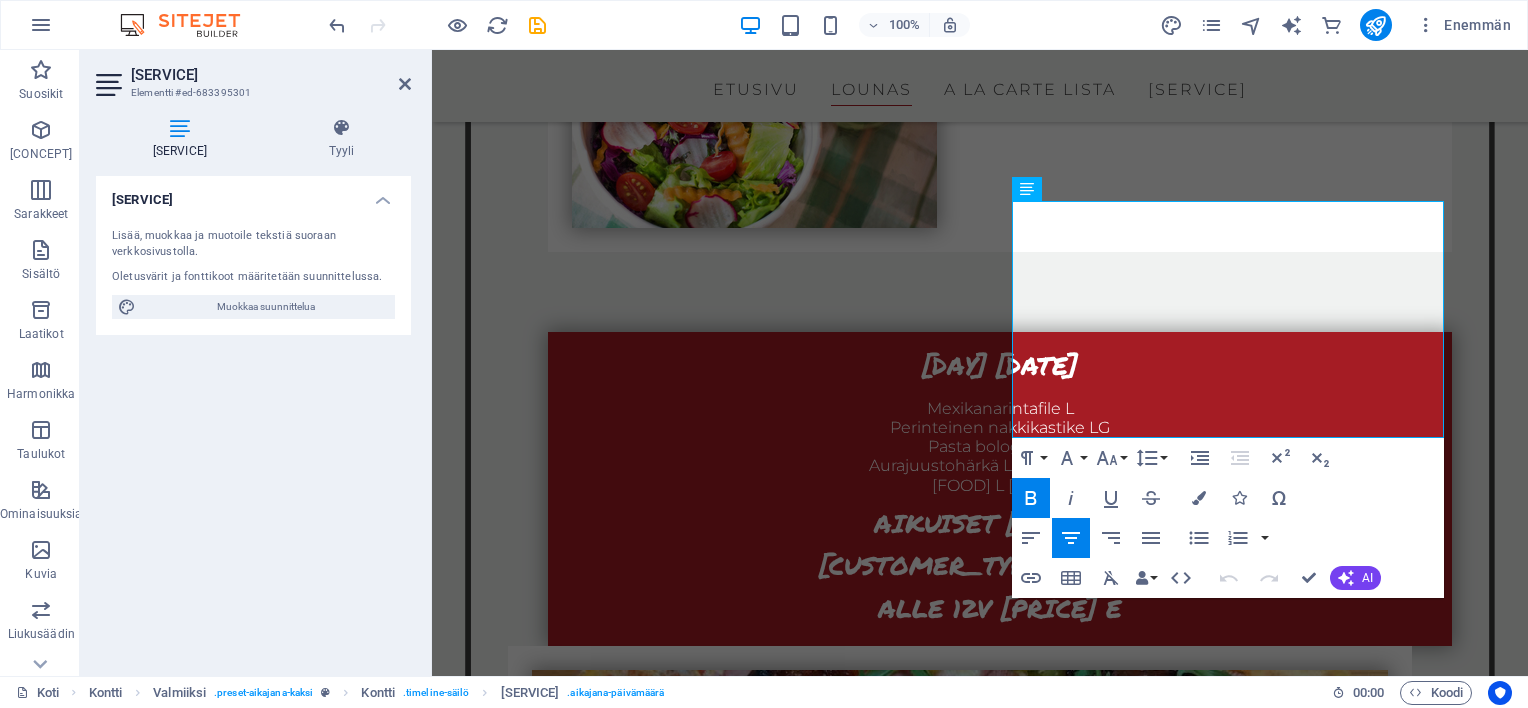 type 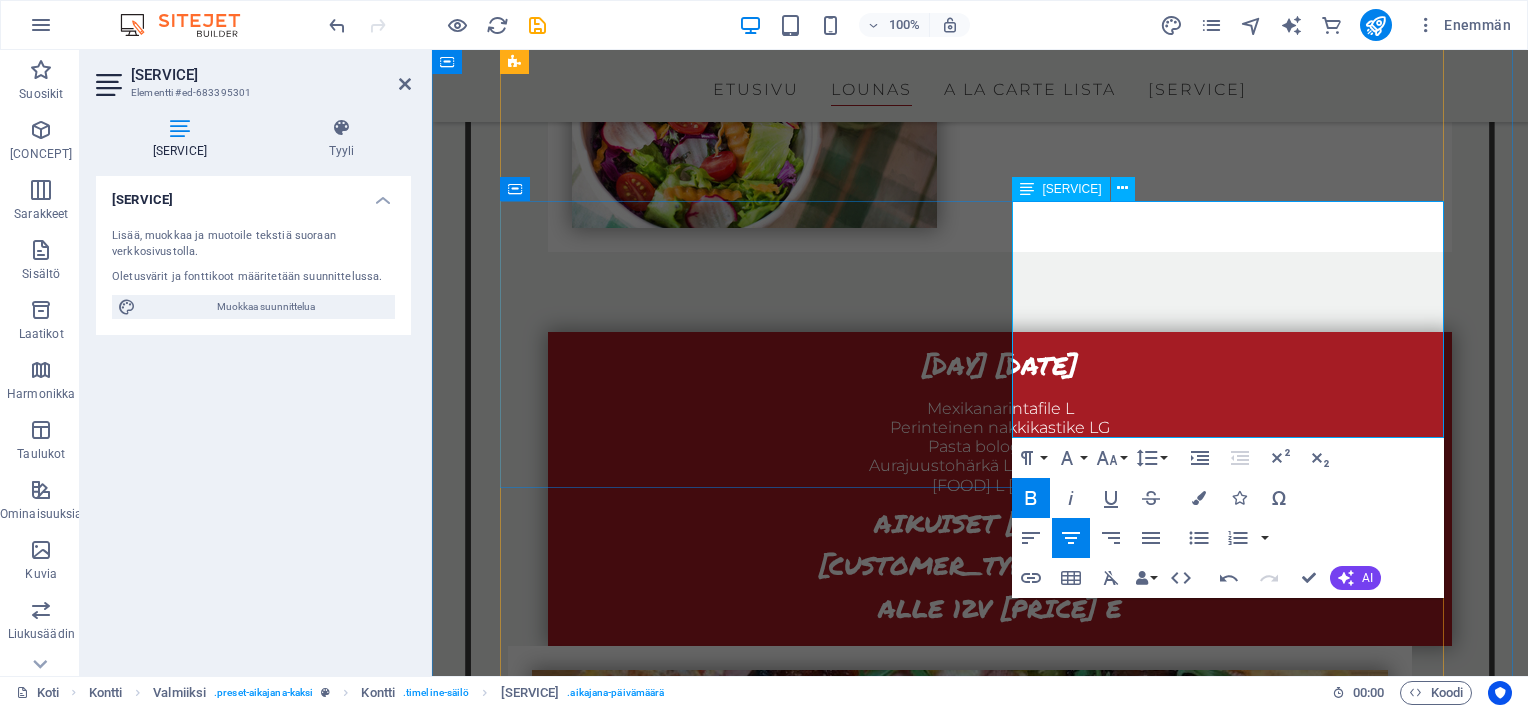 click on "Kesäloma" at bounding box center [1000, 2307] 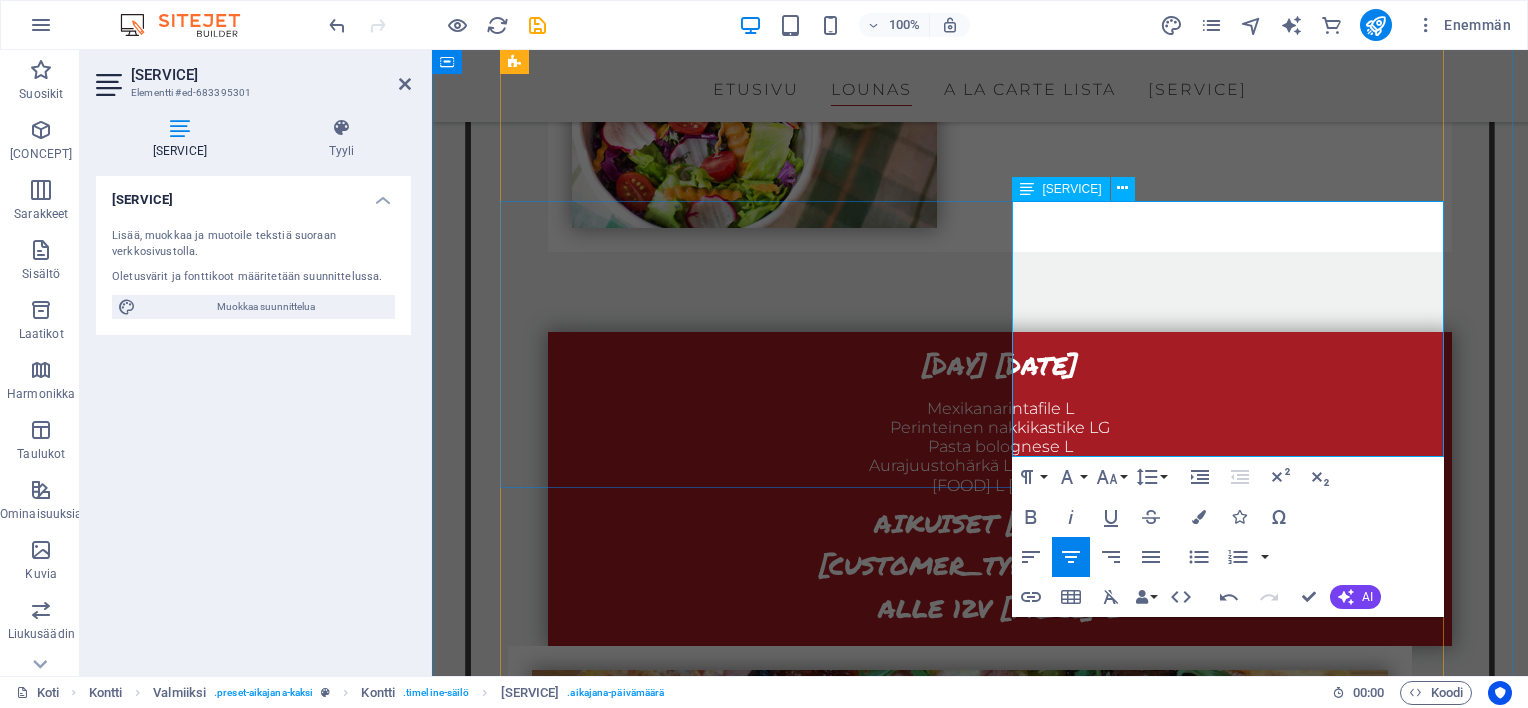 click on "[FOOD]" at bounding box center (1000, 2326) 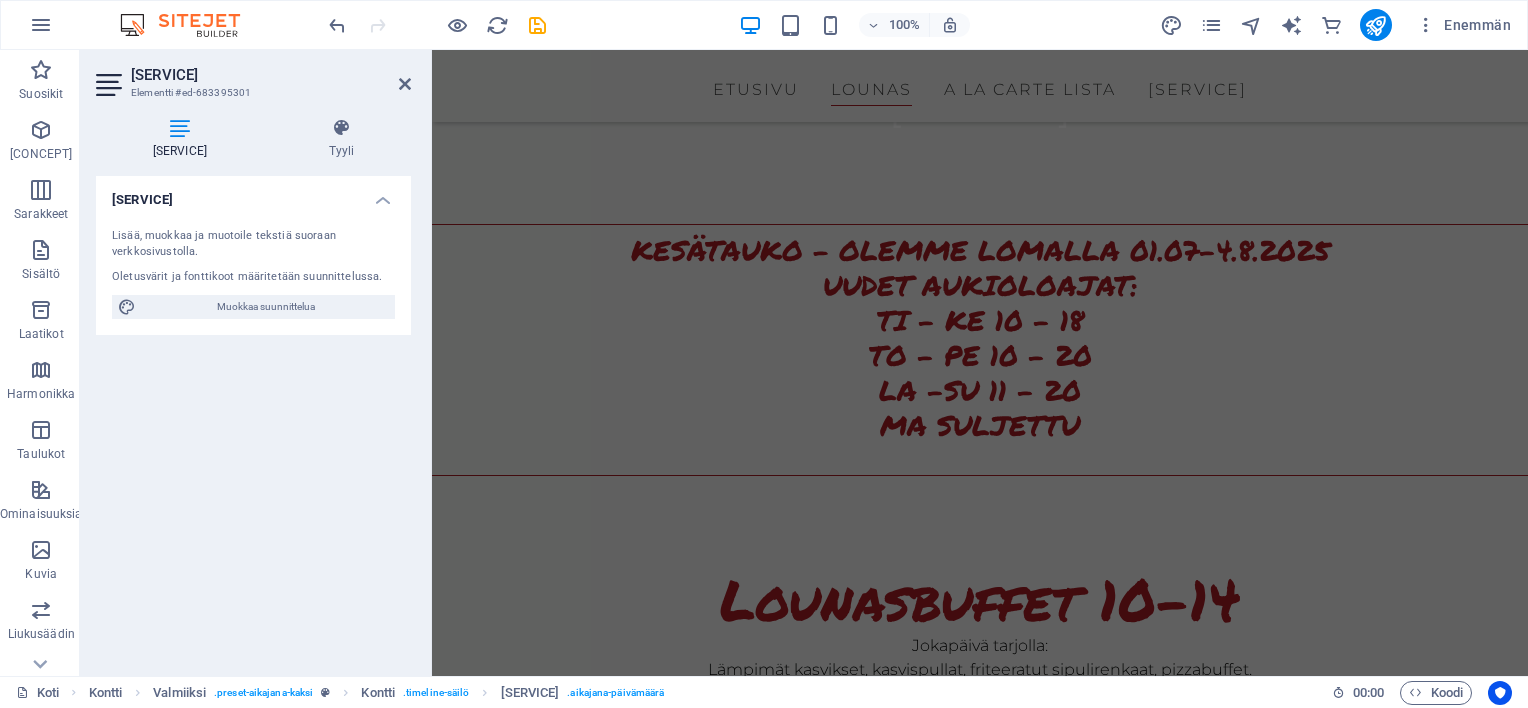 scroll, scrollTop: 1303, scrollLeft: 0, axis: vertical 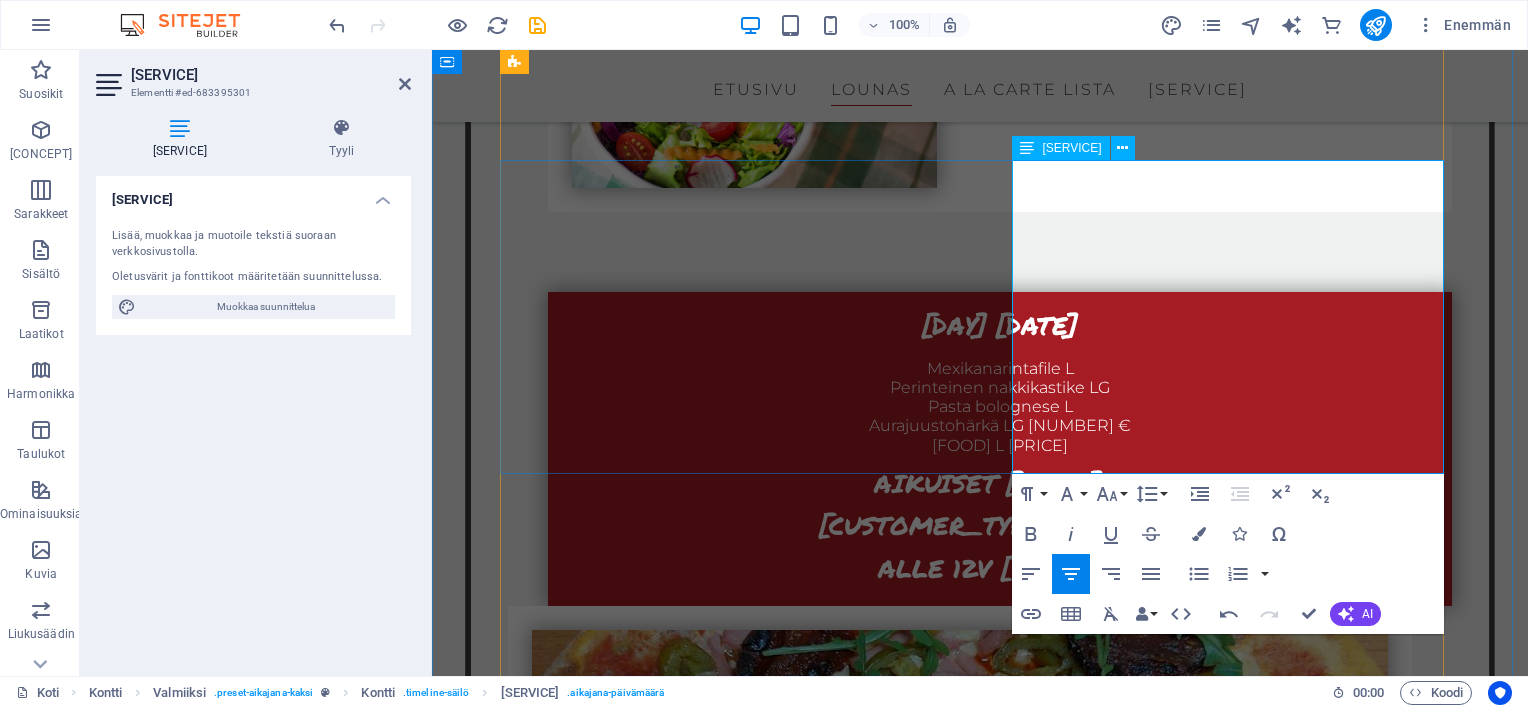 click on "[DAY] [DATE]" at bounding box center (1000, 2224) 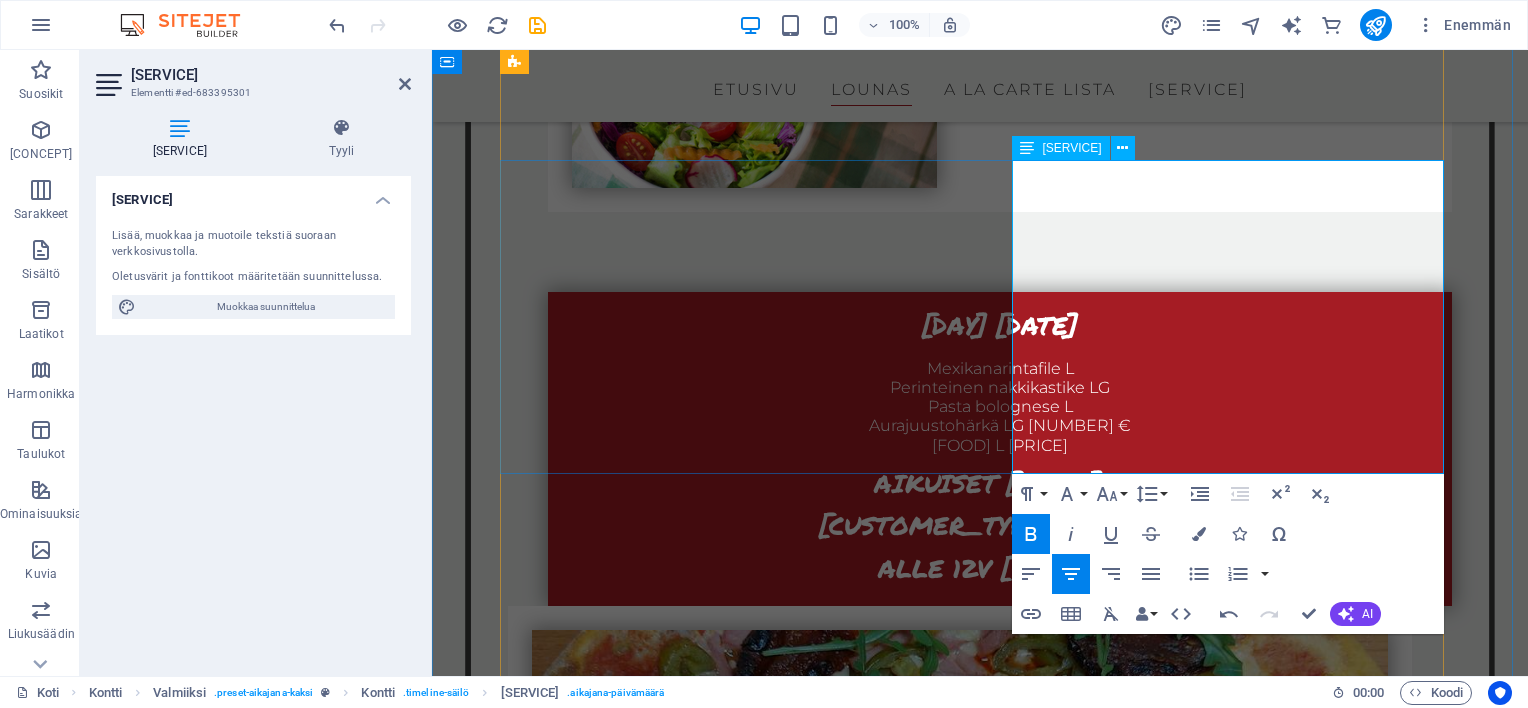 click on "[DAY] [DATE]" at bounding box center (1000, 2226) 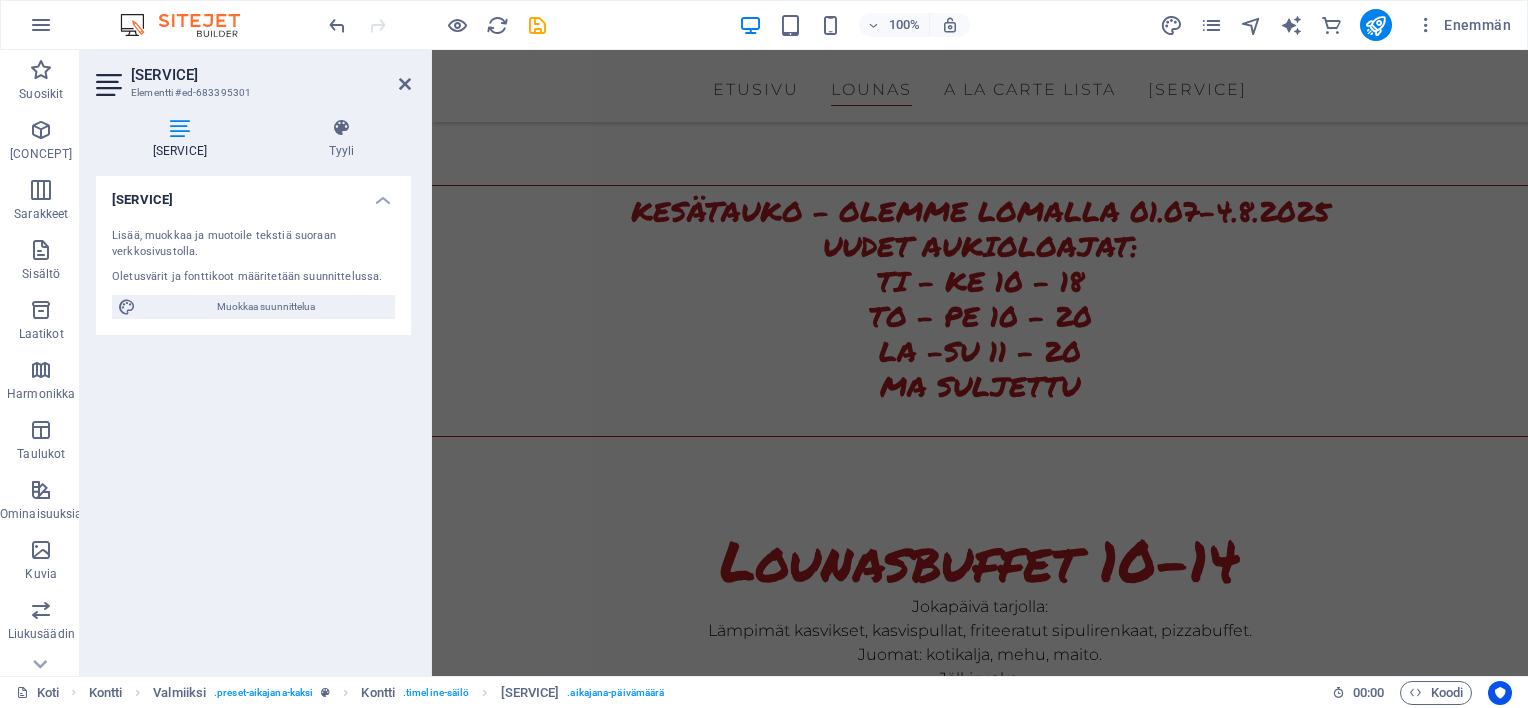 scroll, scrollTop: 1434, scrollLeft: 0, axis: vertical 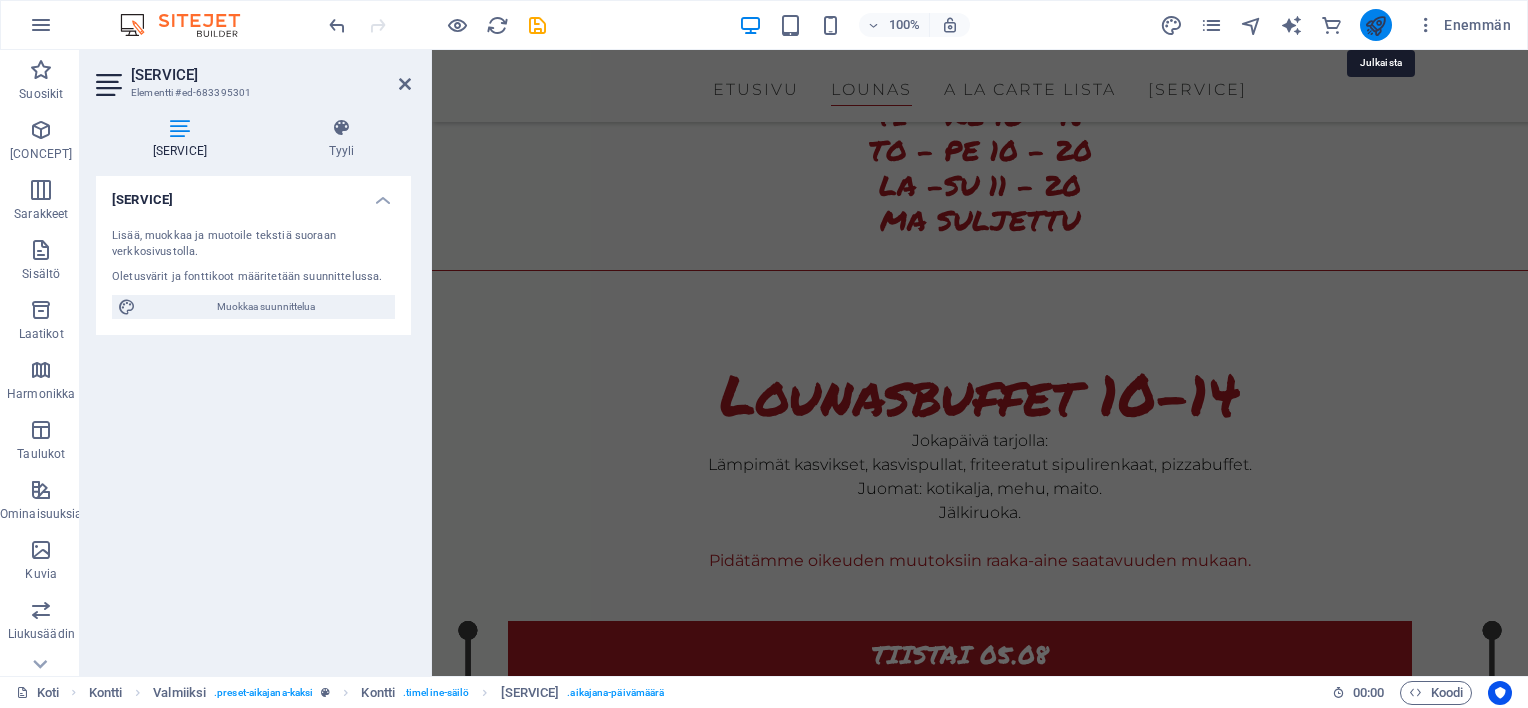 click at bounding box center [1375, 25] 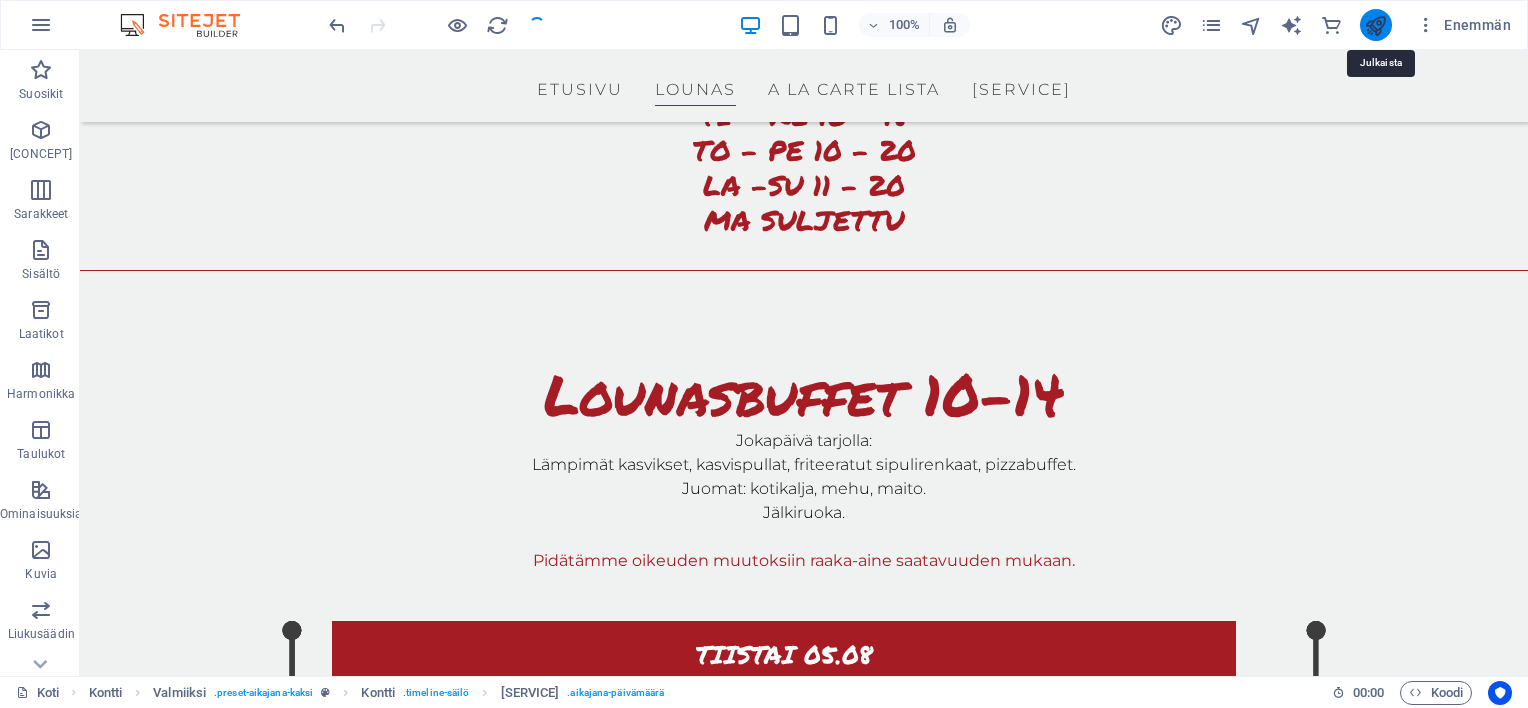 scroll, scrollTop: 2406, scrollLeft: 0, axis: vertical 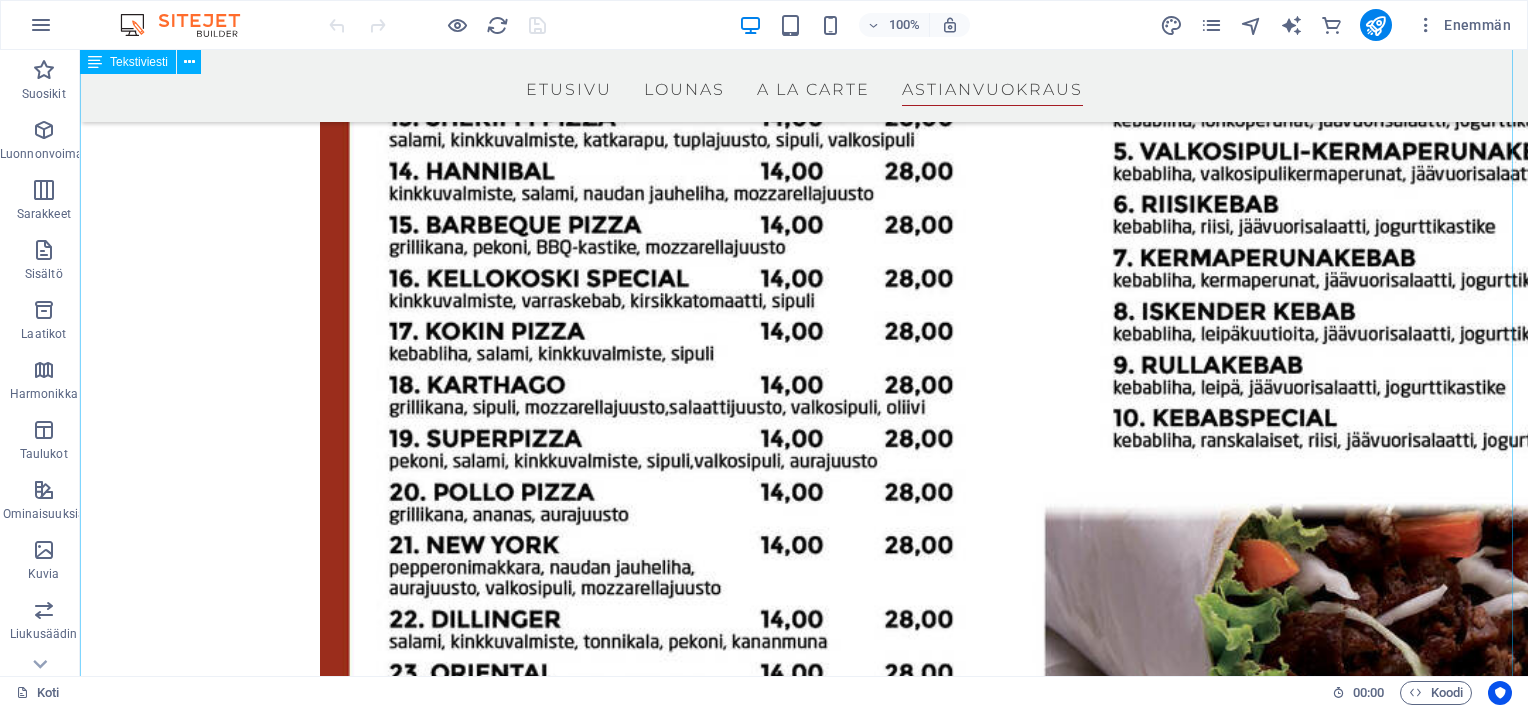click on "a la carte lautanen   30,5 cm 0,60 € kuohuviinilasi   17 cl 0,45 € keittolautanen    20,0 cm 0,50 € viinilasi Savoie   24 cl 0,45 € alkuruokalautanen   25,0 cm 0,50 € olut/ siiderilasi 33 cl 0,45 € leipä-/ kakkulautanen    19,0 cm 0,40 € juomalasi, grogilasi    31 cl      0,45 € konjakkilasi 23 cl 0,45 € kahvikuppi 0,90 € jäävesikannu 1,90 €  Hinnat sisältävät alv:n 24%.  Hinnat sisältävät alv:n 24%. Aterimet Hinta / kpl Astiat Hinta / kpl alku-/ pääruokahaarukka 0,40 € Lasikulho, Viiva 39 cm 3,60 € alku-/ pääruokaveitsi 0,40 € Lasikulho, Viiva 32 cm 2,60 € keittolusikka      0,40 € Kermakko 3dl  3,00 € kahvilusikka  0,40 € Sokerikko  3,00 € kakkulusikka      0,40 € jälkiruokalusikka  0,40 € Kakkulapio   1,00 €" at bounding box center (804, 5703) 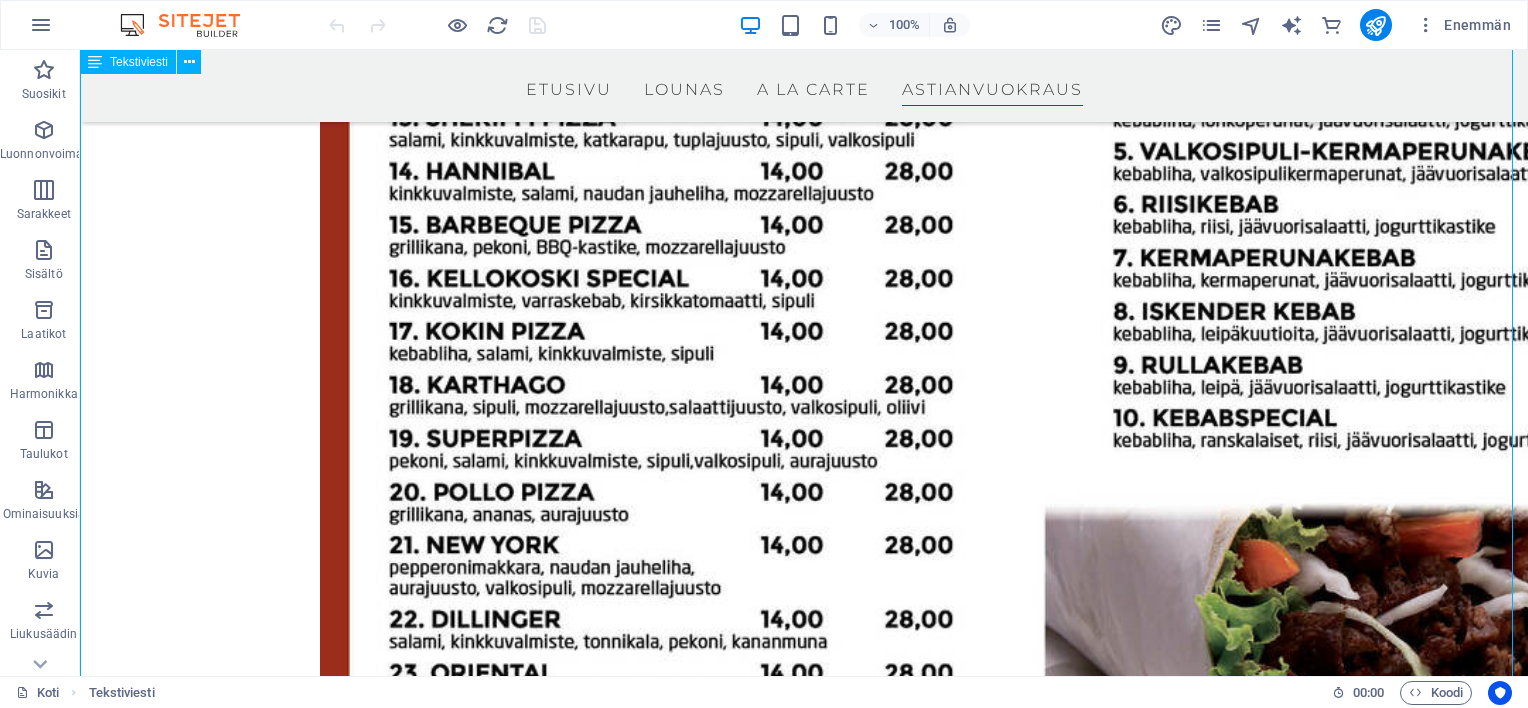 click on "a la carte lautanen   30,5 cm 0,60 € kuohuviinilasi   17 cl 0,45 € keittolautanen    20,0 cm 0,50 € viinilasi Savoie   24 cl 0,45 € alkuruokalautanen   25,0 cm 0,50 € olut/ siiderilasi 33 cl 0,45 € leipä-/ kakkulautanen    19,0 cm 0,40 € juomalasi, grogilasi    31 cl      0,45 € konjakkilasi 23 cl 0,45 € kahvikuppi 0,90 € jäävesikannu 1,90 €  Hinnat sisältävät alv:n 24%.  Hinnat sisältävät alv:n 24%. Aterimet Hinta / kpl Astiat Hinta / kpl alku-/ pääruokahaarukka 0,40 € Lasikulho, Viiva 39 cm 3,60 € alku-/ pääruokaveitsi 0,40 € Lasikulho, Viiva 32 cm 2,60 € keittolusikka      0,40 € Kermakko 3dl  3,00 € kahvilusikka  0,40 € Sokerikko  3,00 € kakkulusikka      0,40 € jälkiruokalusikka  0,40 € Kakkulapio   1,00 €" at bounding box center (804, 5703) 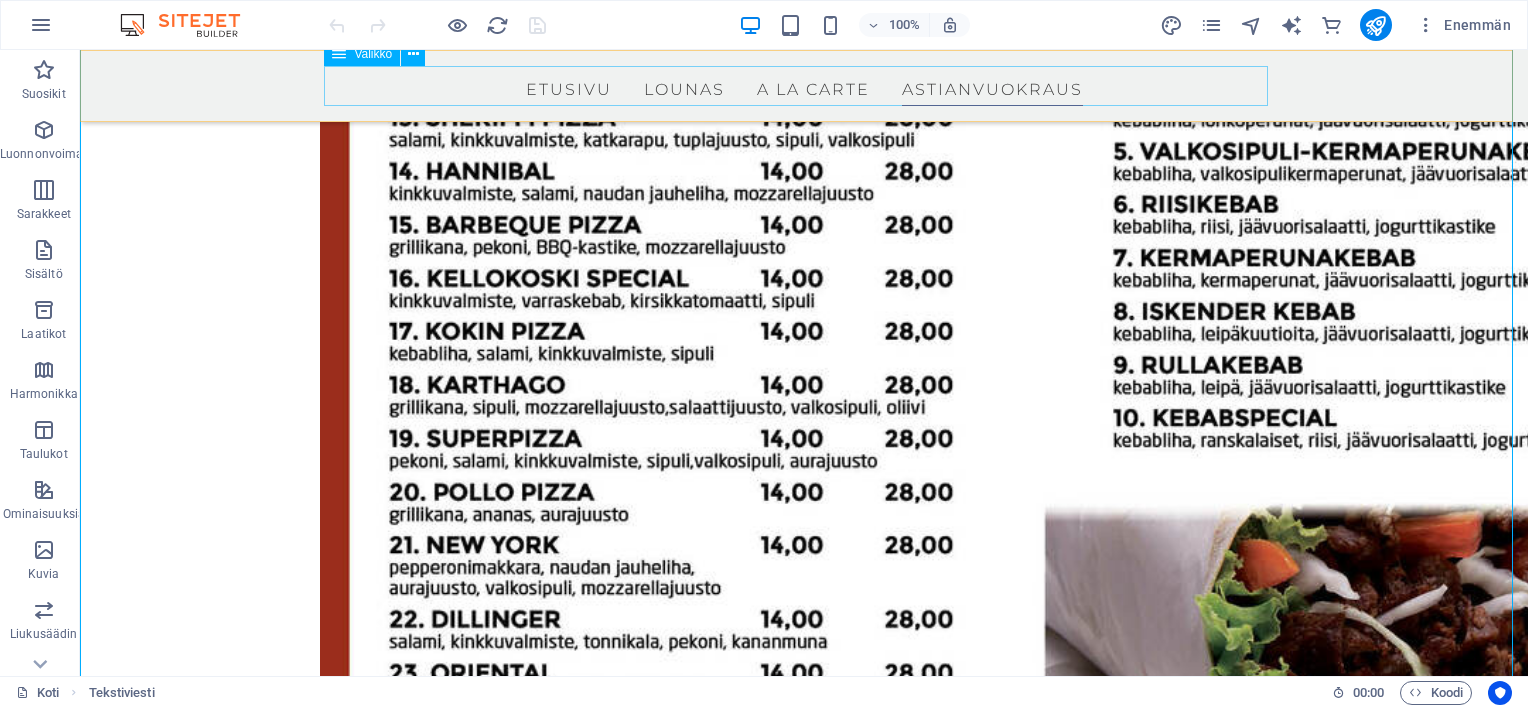 click on "Etusivu Lounas A la carte Astianvuokraus" at bounding box center [804, 86] 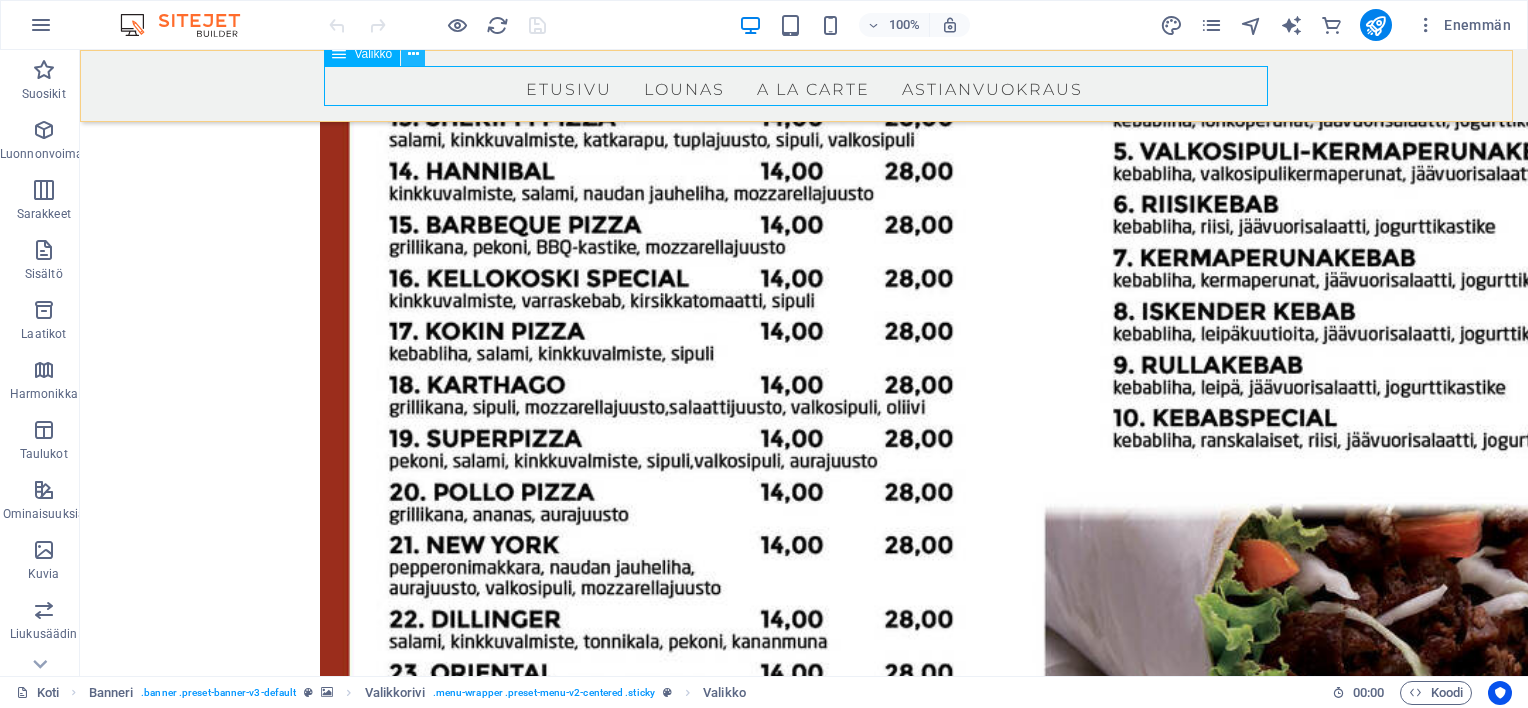 click at bounding box center [413, 54] 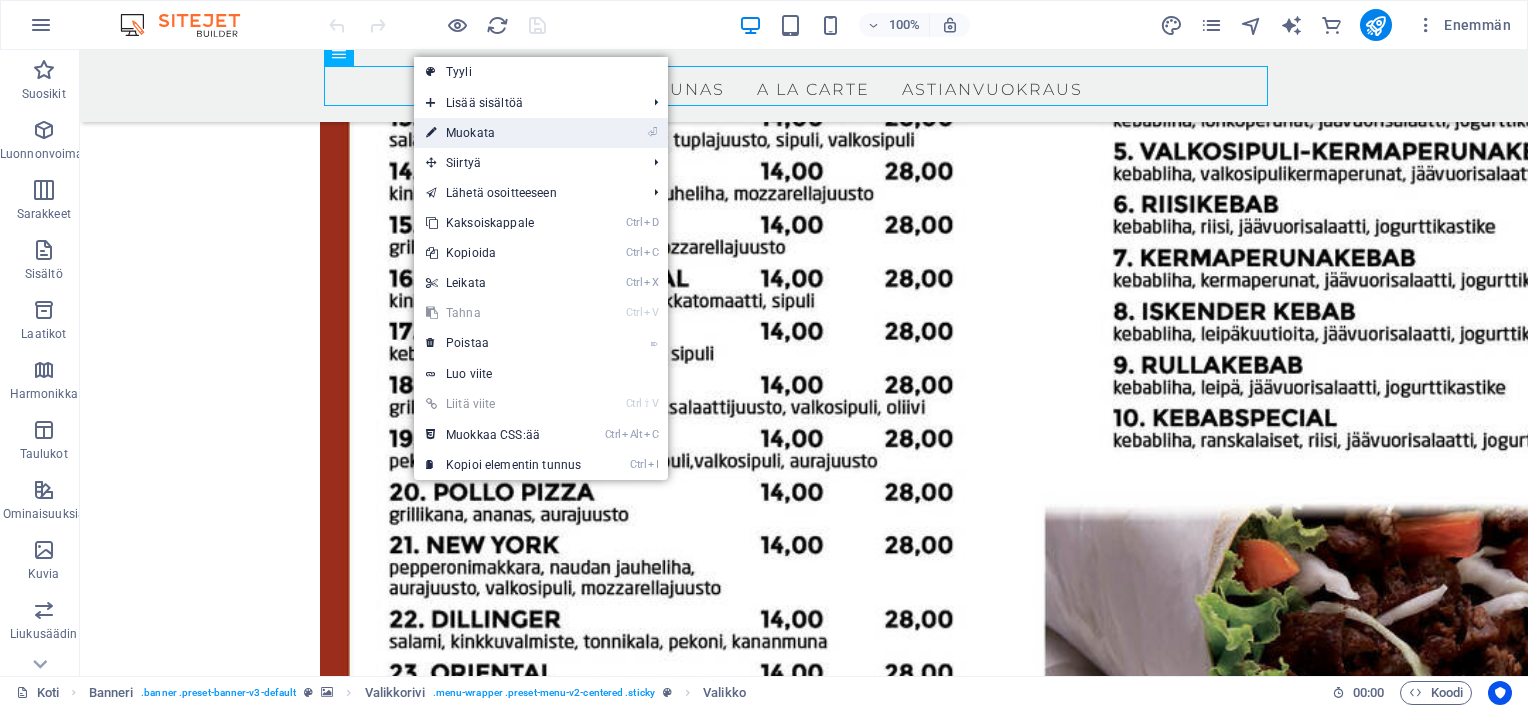 click on "⏎ Muokata" at bounding box center (503, 133) 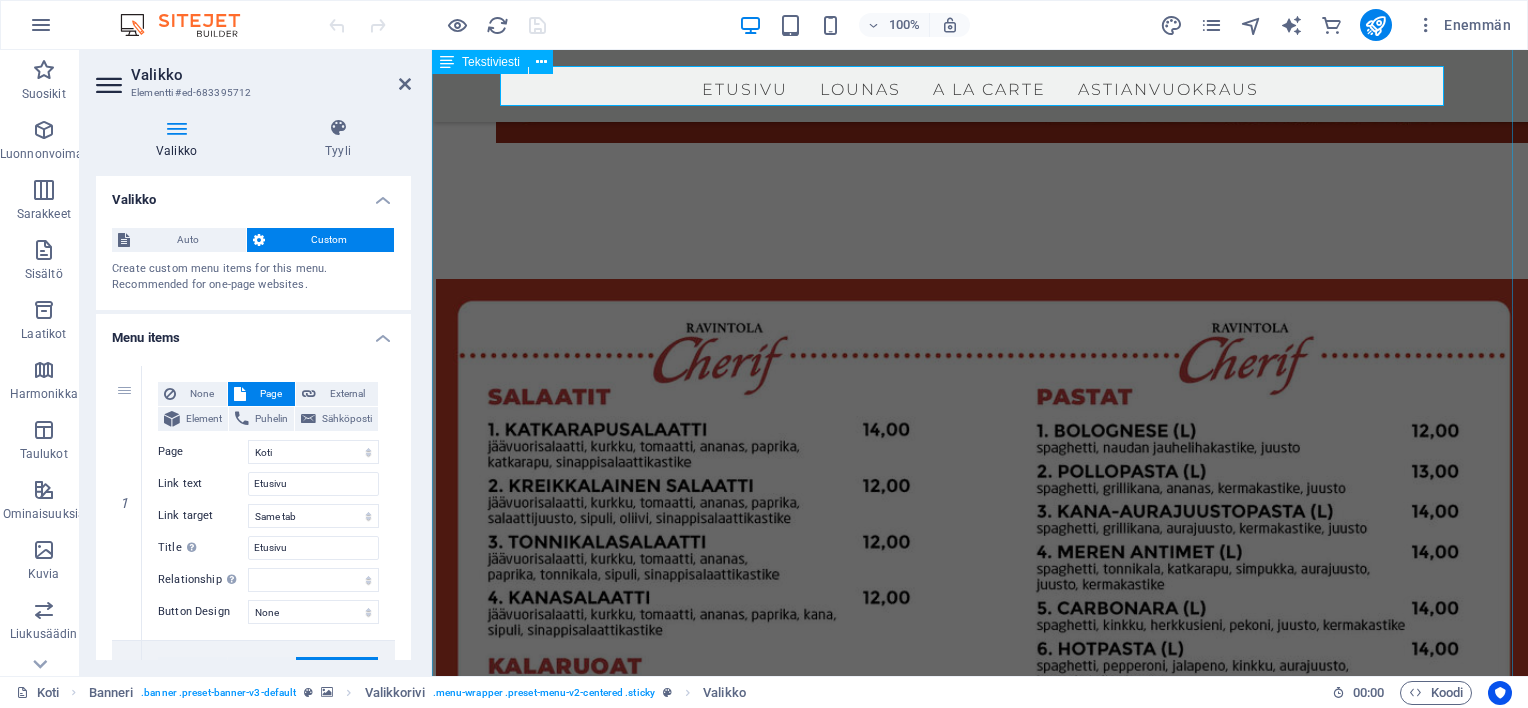 scroll, scrollTop: 9247, scrollLeft: 0, axis: vertical 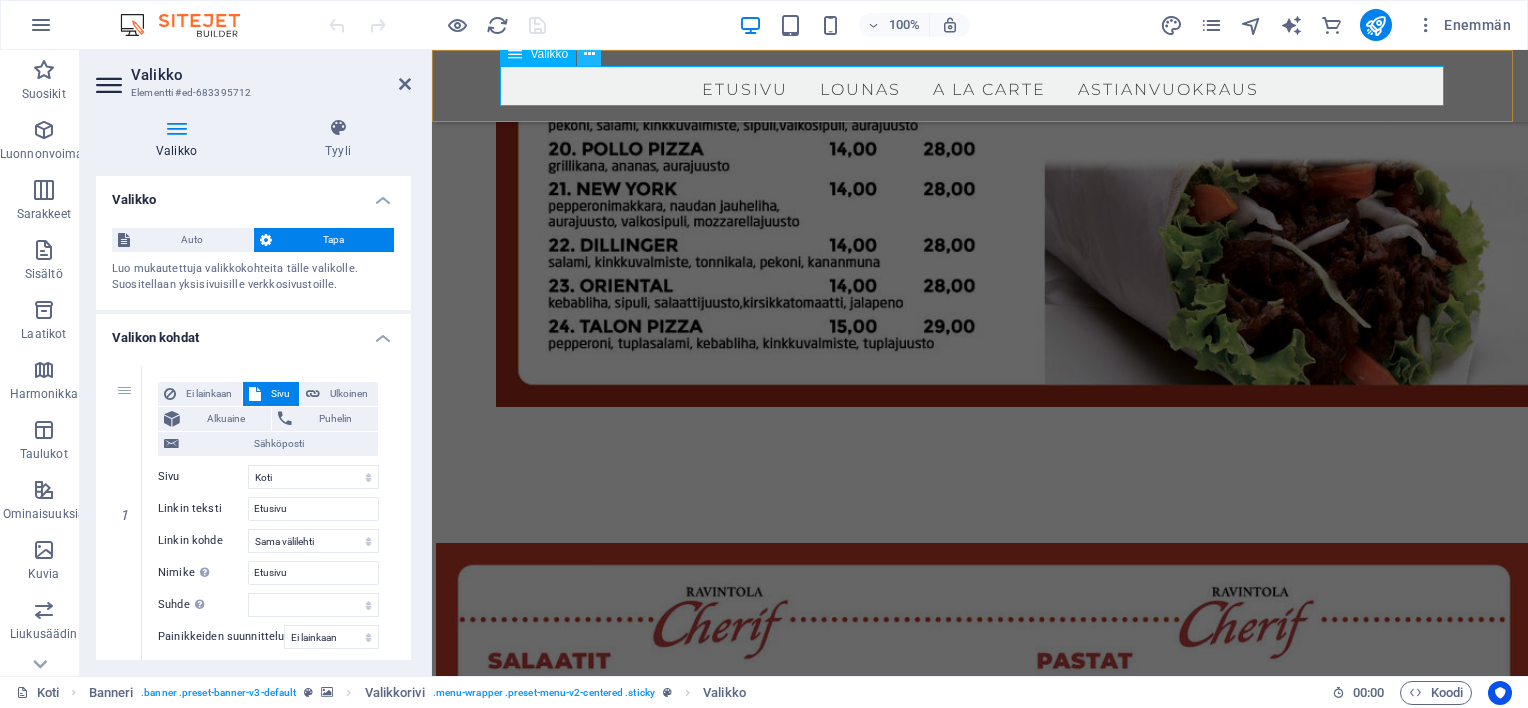 click at bounding box center [589, 54] 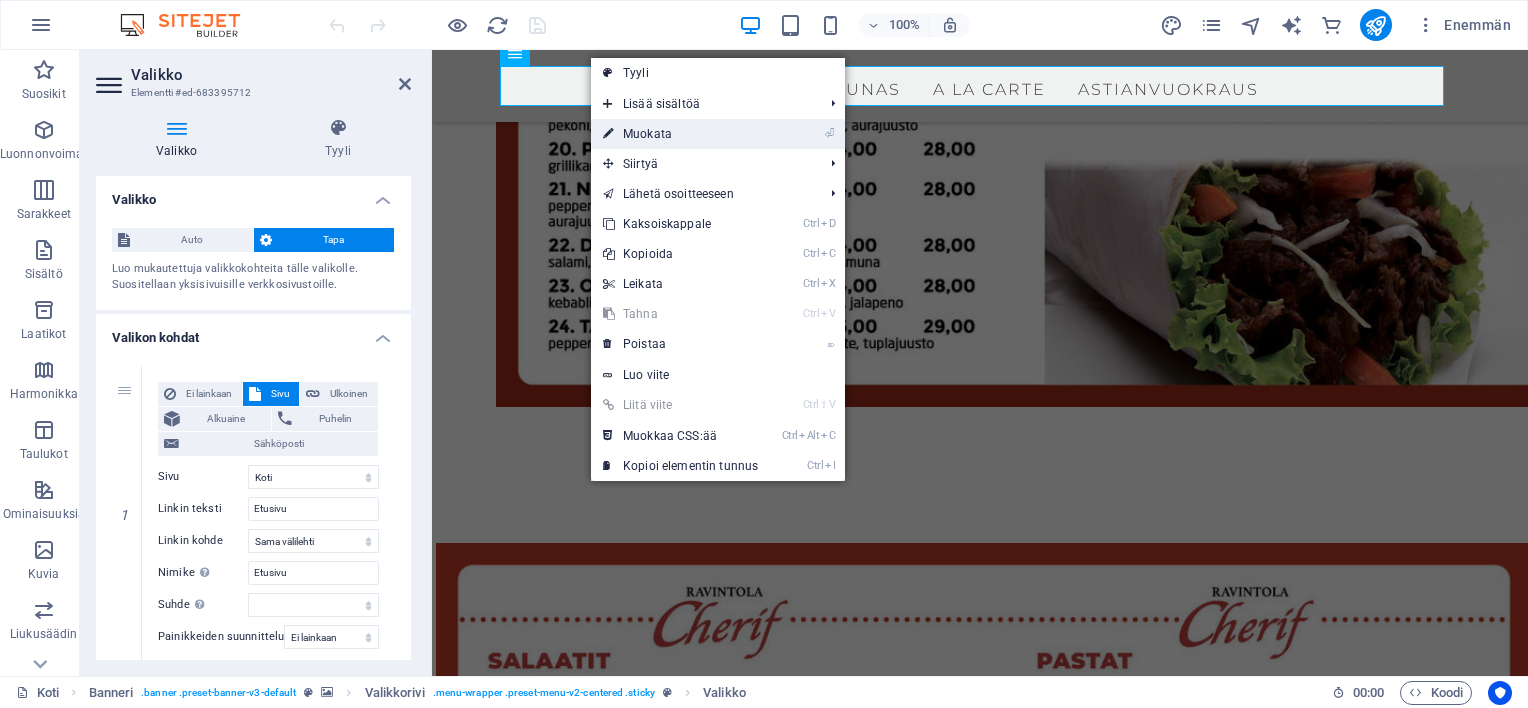 click on "Muokata" at bounding box center [647, 134] 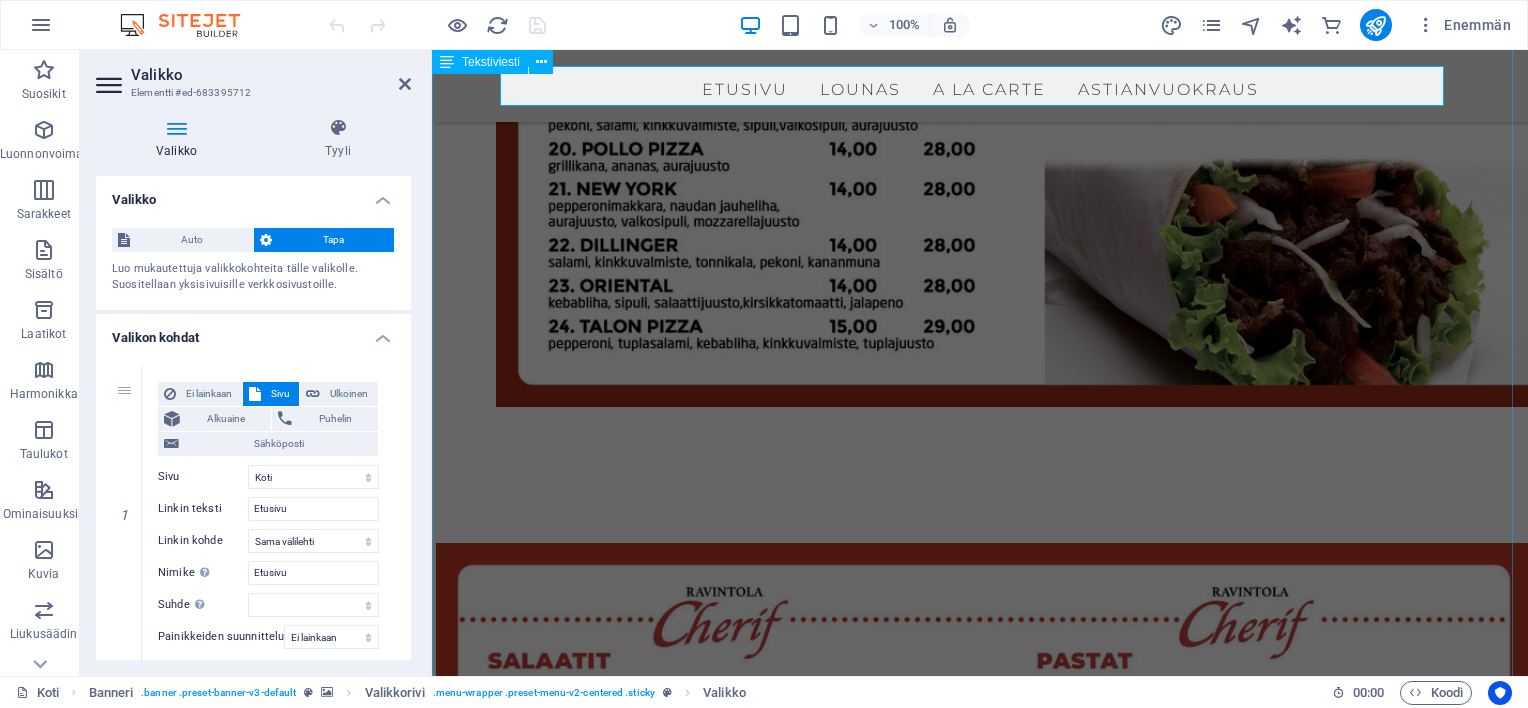 click on "Meiltä löytyy astiastoja erilaisiin tilaisuuksiin ja tarpeisiin, ja tarjoamme myös kuljetuspalvelua.  Olethan yhteydessä meihin tarkempien tietojen ja tarjouksen saamiseksi. Lautaset Hinta / kpl Lasit Hinta / kpl a la carte lautanen   30,5 cm 0,60 € kuohuviinilasi   17 cl 0,45 € keittolautanen    20,0 cm 0,50 € viinilasi Savoie   24 cl 0,45 € alkuruokalautanen   25,0 cm 0,50 € olut/ siiderilasi 33 cl 0,45 € leipä-/ kakkulautanen    19,0 cm 0,40 € juomalasi, grogilasi    31 cl      0,45 € konjakkilasi 23 cl 0,45 € kahvikuppi 0,90 € jäävesikannu 1,90 €  Hinnat sisältävät alv:n 24%.  Hinnat sisältävät alv:n 24%. Aterimet Hinta / kpl Astiat Hinta / kpl alku-/ pääruokahaarukka 0,40 € Lasikulho, Viiva 39 cm 3,60 € alku-/ pääruokaveitsi 0,40 € Lasikulho, Viiva 32 cm 2,60 € keittolusikka      0,40 € Kermakko 3dl  3,00 € kahvilusikka  0,40 € Sokerikko  3,00 € kakkulusikka      0,40 € jälkiruokalusikka  0,40 € Kakkulapio   1,00 €" at bounding box center [980, 4423] 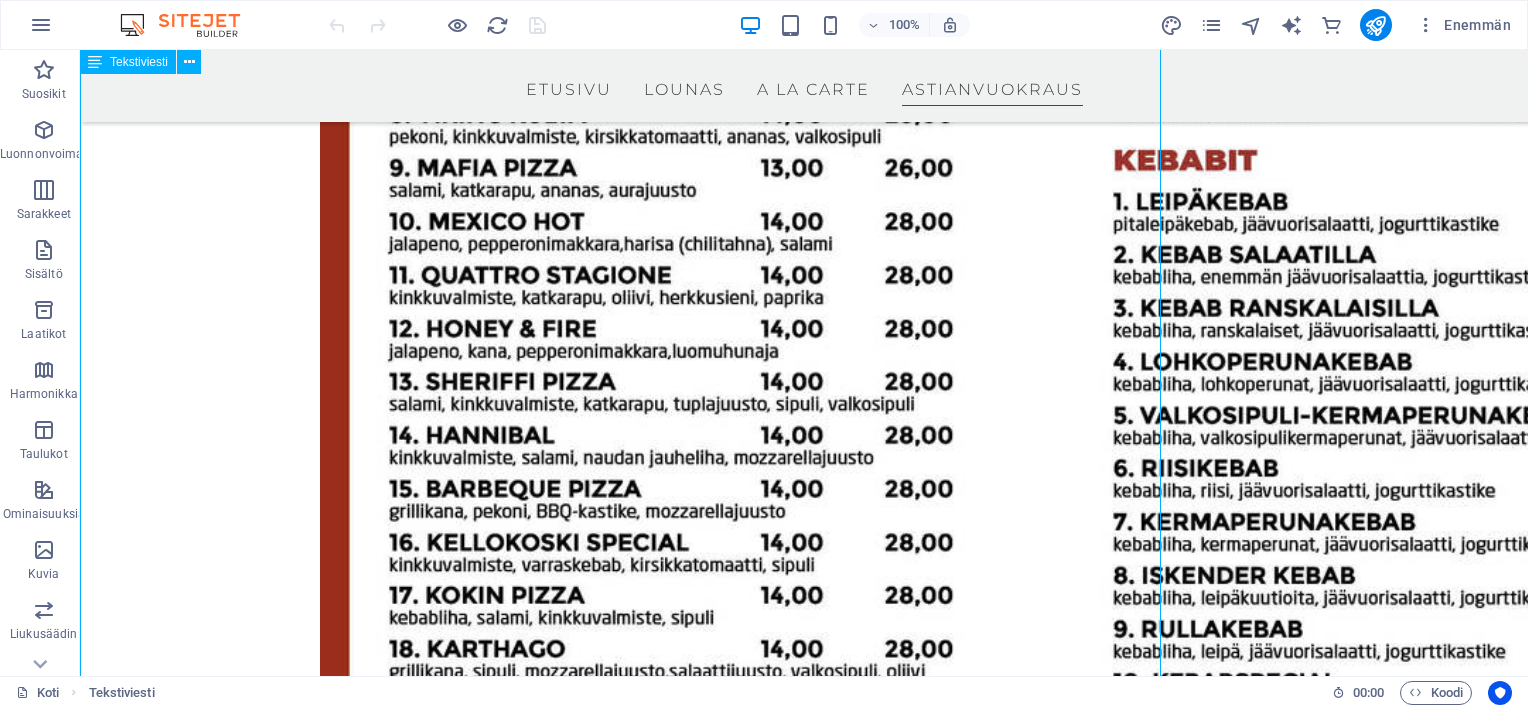 scroll, scrollTop: 9511, scrollLeft: 0, axis: vertical 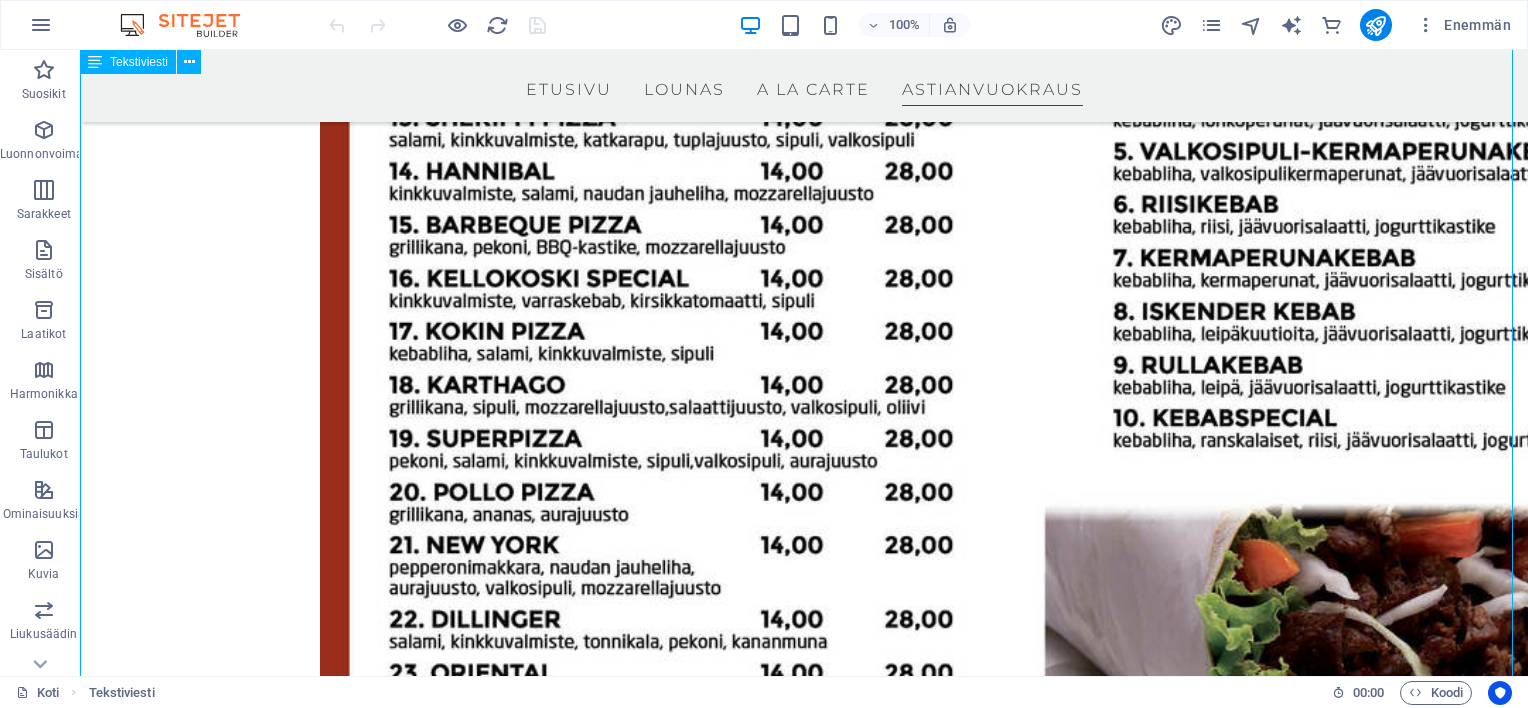 click on "Meiltä löytyy astiastoja erilaisiin tilaisuuksiin ja tarpeisiin, ja tarjoamme myös kuljetuspalvelua.  Olethan yhteydessä meihin tarkempien tietojen ja tarjouksen saamiseksi. Lautaset Hinta / kpl Lasit Hinta / kpl a la carte lautanen   30,5 cm 0,60 € kuohuviinilasi   17 cl 0,45 € keittolautanen    20,0 cm 0,50 € viinilasi Savoie   24 cl 0,45 € alkuruokalautanen   25,0 cm 0,50 € olut/ siiderilasi 33 cl 0,45 € leipä-/ kakkulautanen    19,0 cm 0,40 € juomalasi, grogilasi    31 cl      0,45 € konjakkilasi 23 cl 0,45 € kahvikuppi 0,90 € jäävesikannu 1,90 €  Hinnat sisältävät alv:n 24%.  Hinnat sisältävät alv:n 24%. Aterimet Hinta / kpl Astiat Hinta / kpl alku-/ pääruokahaarukka 0,40 € Lasikulho, Viiva 39 cm 3,60 € alku-/ pääruokaveitsi 0,40 € Lasikulho, Viiva 32 cm 2,60 € keittolusikka      0,40 € Kermakko 3dl  3,00 € kahvilusikka  0,40 € Sokerikko  3,00 € kakkulusikka      0,40 € jälkiruokalusikka  0,40 € Kakkulapio   1,00 €" at bounding box center (804, 5703) 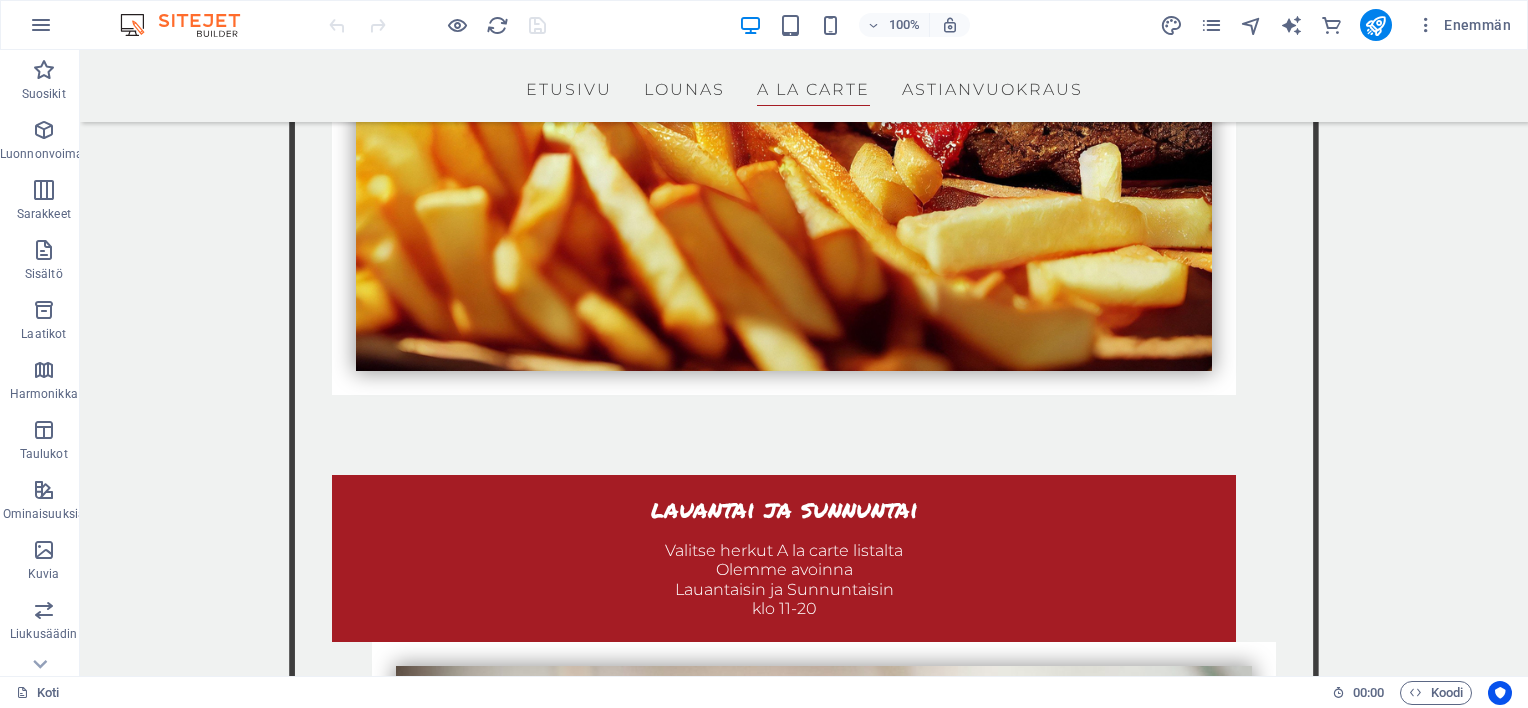 scroll, scrollTop: 5130, scrollLeft: 0, axis: vertical 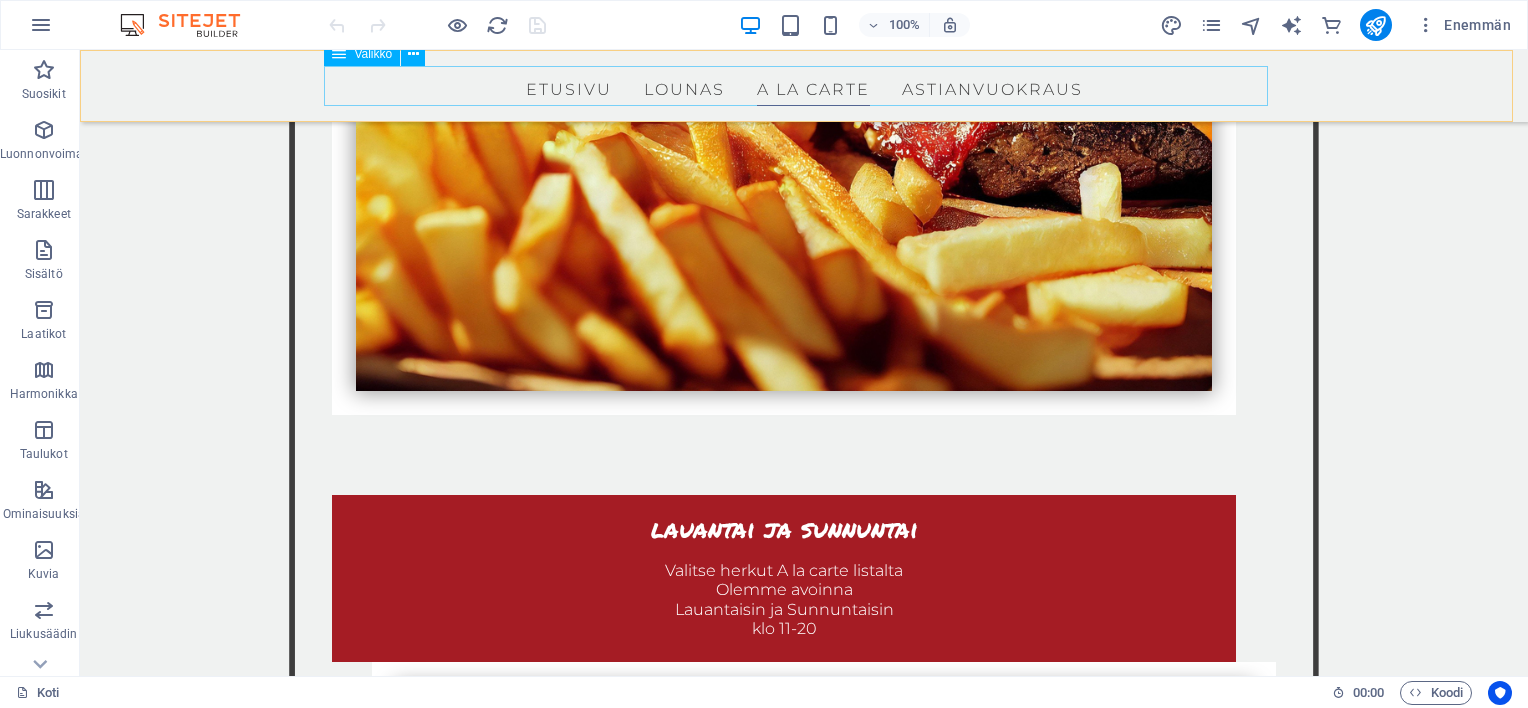 click on "Etusivu Lounas A la carte Astianvuokraus" at bounding box center [804, 86] 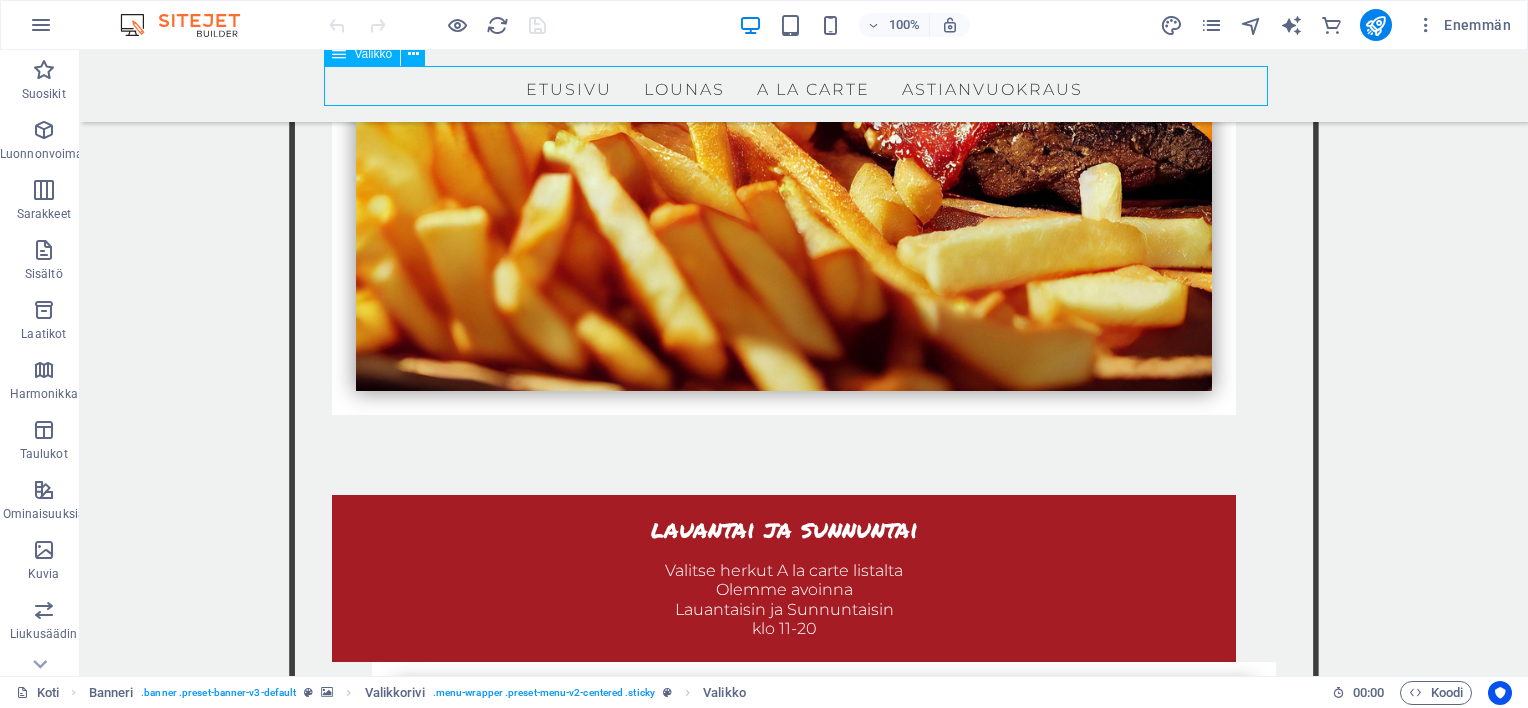 click on "Etusivu Lounas A la carte Astianvuokraus" at bounding box center [804, 86] 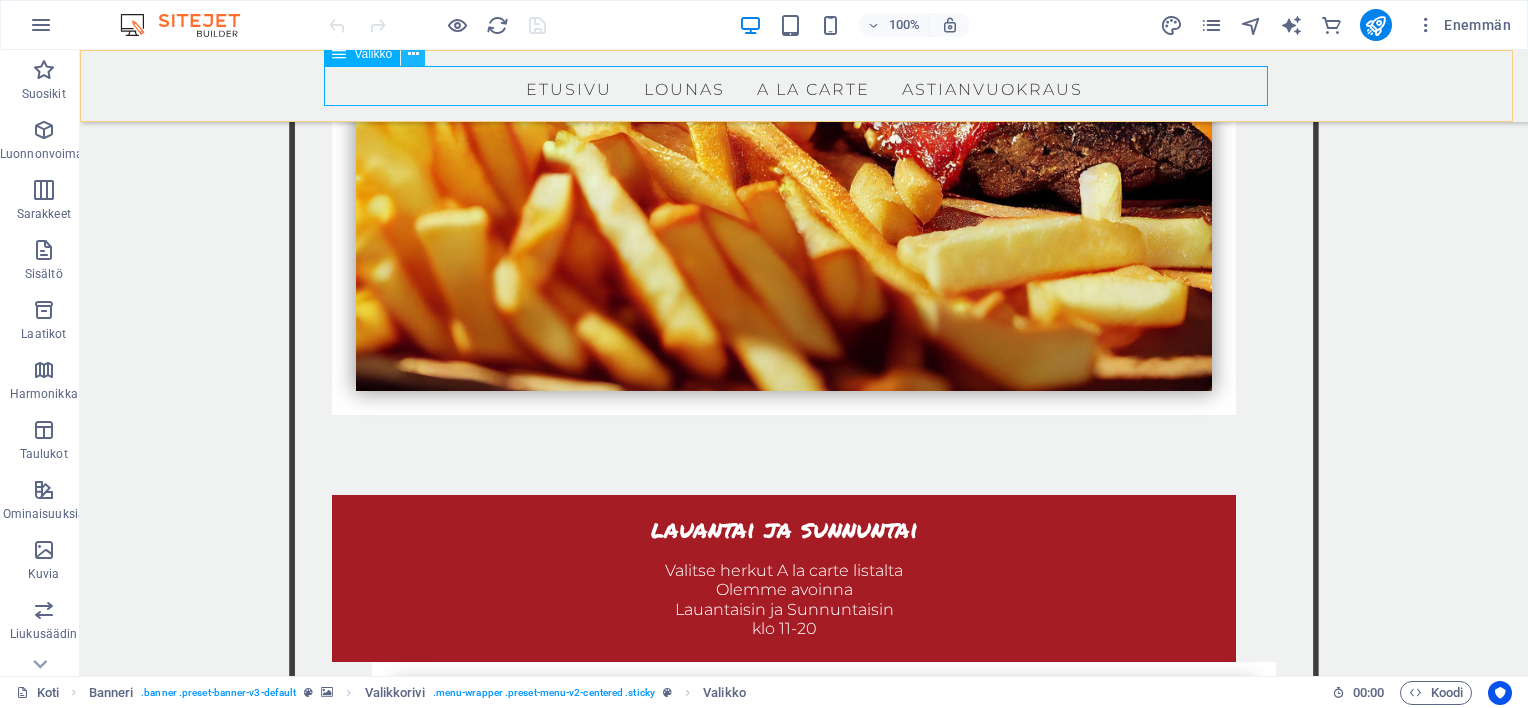 click at bounding box center (413, 54) 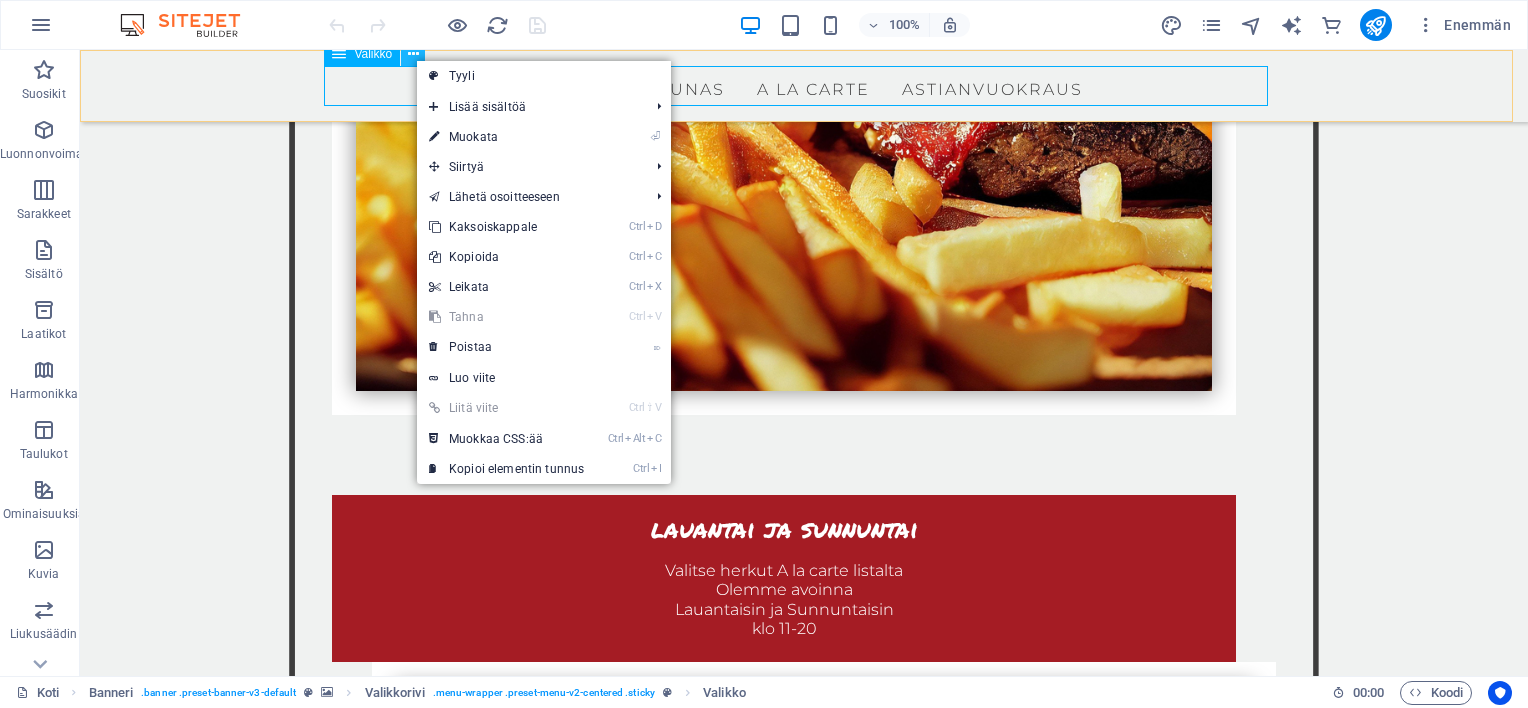 click at bounding box center (413, 54) 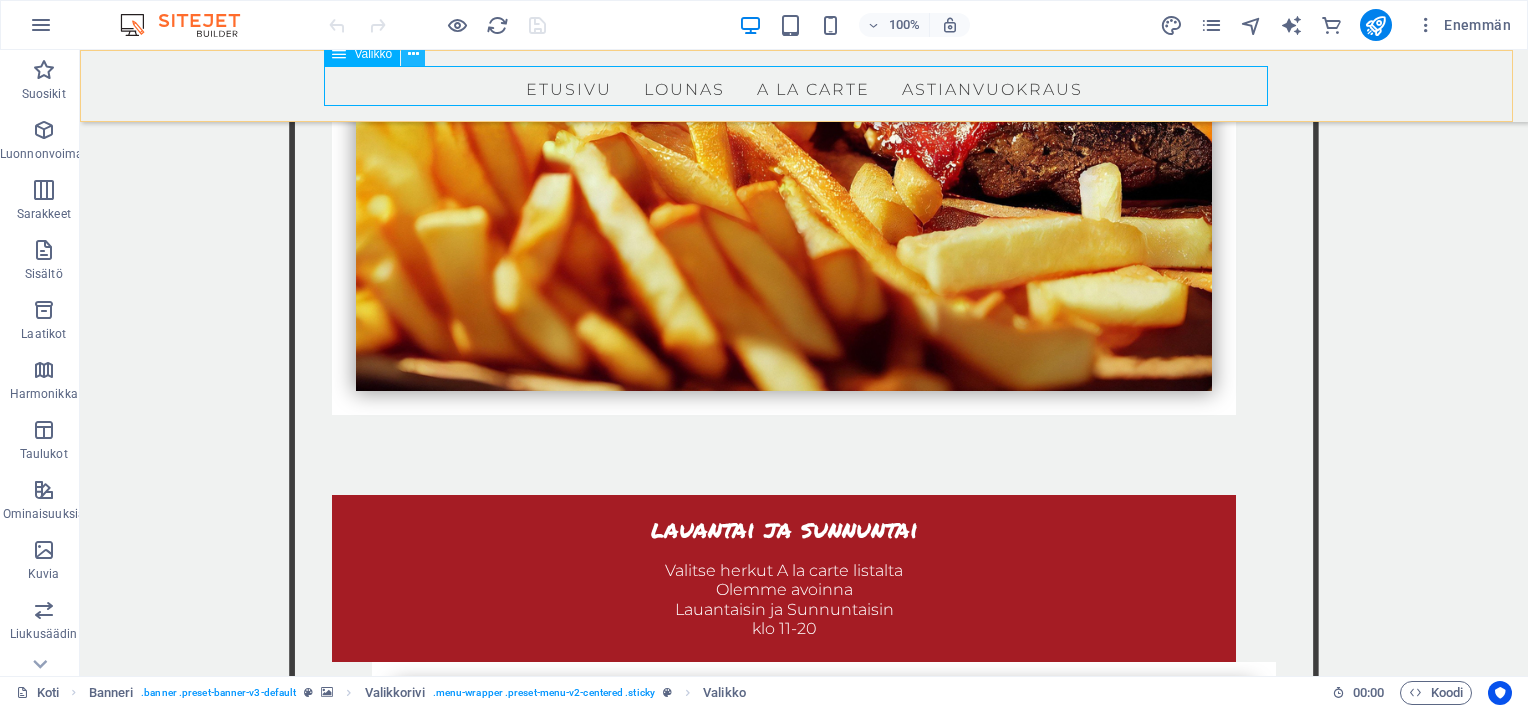 click at bounding box center [413, 54] 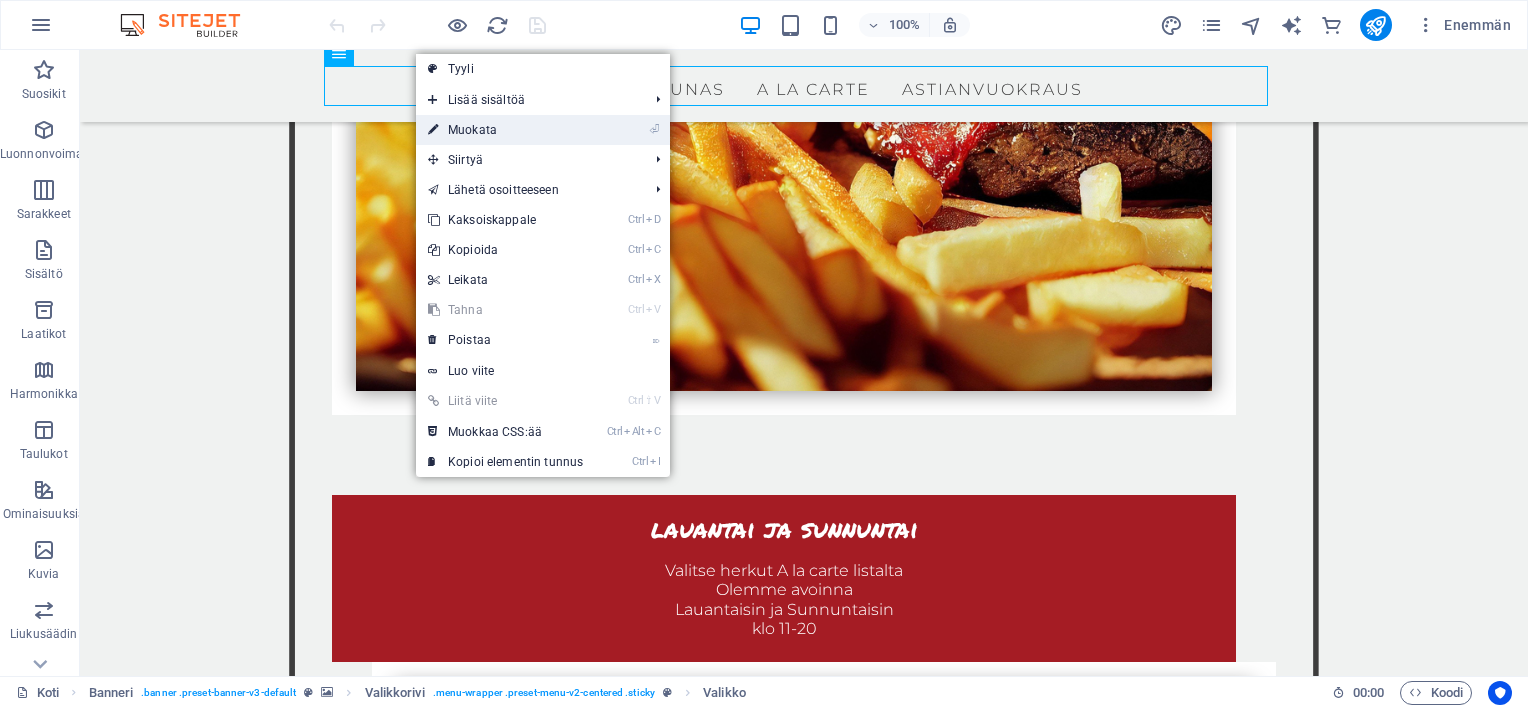 click on "⏎ Muokata" at bounding box center (505, 130) 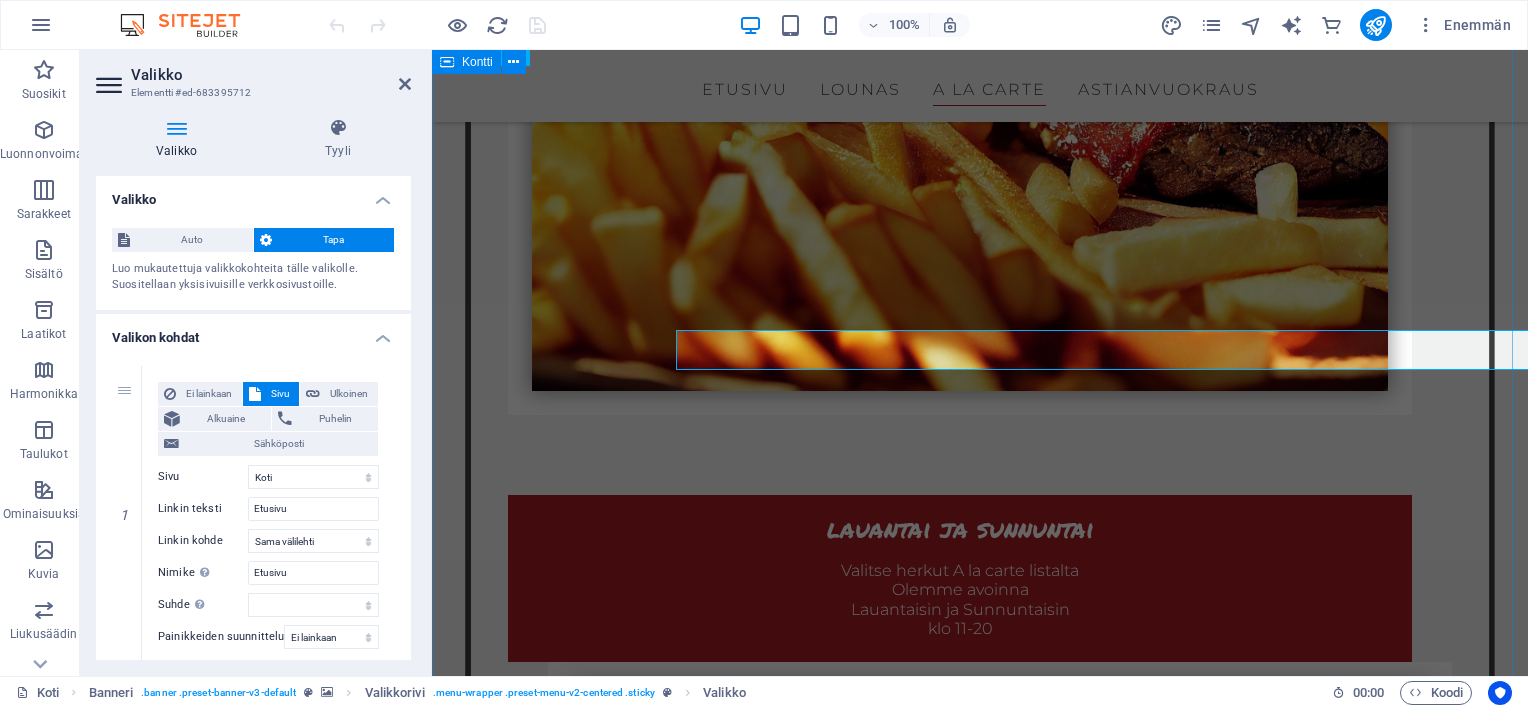 scroll, scrollTop: 4866, scrollLeft: 0, axis: vertical 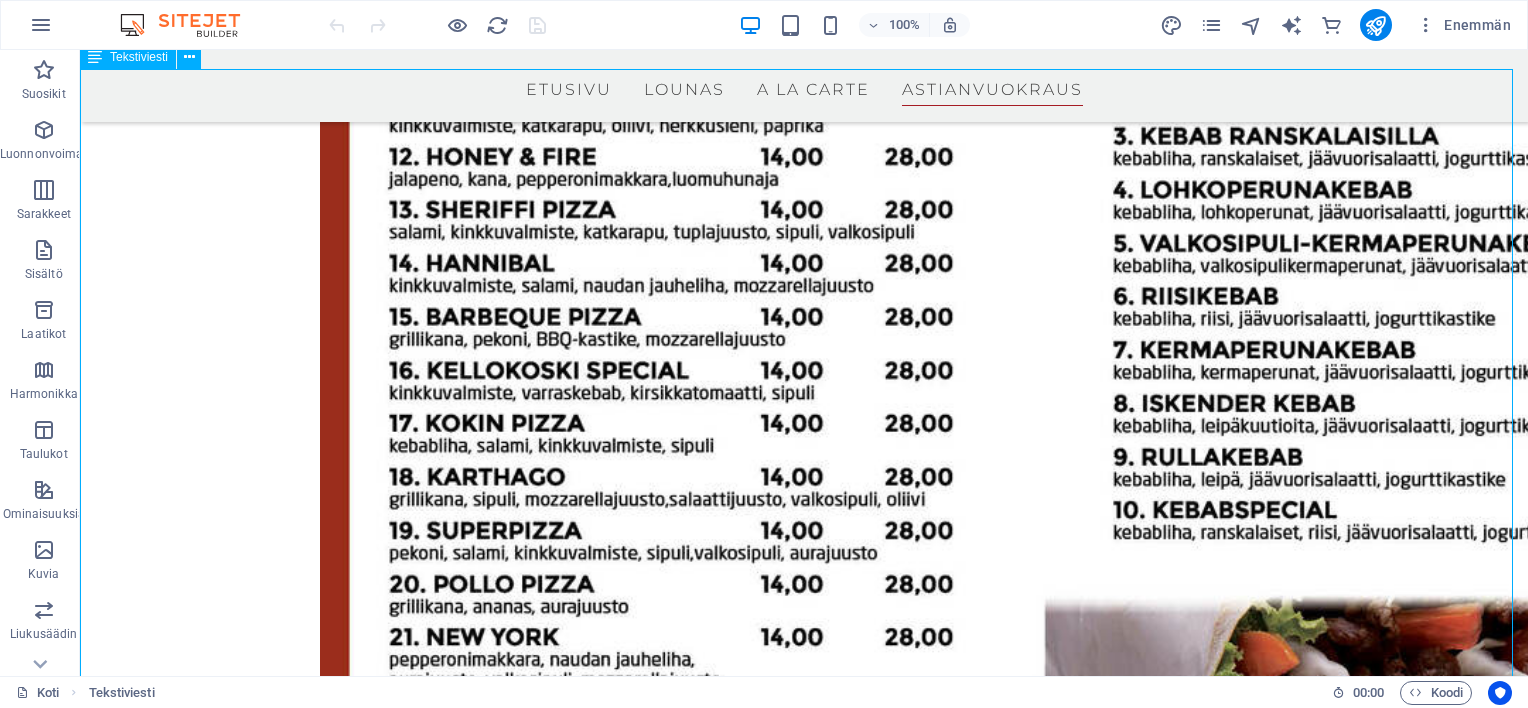 drag, startPoint x: 620, startPoint y: 203, endPoint x: 973, endPoint y: 211, distance: 353.09064 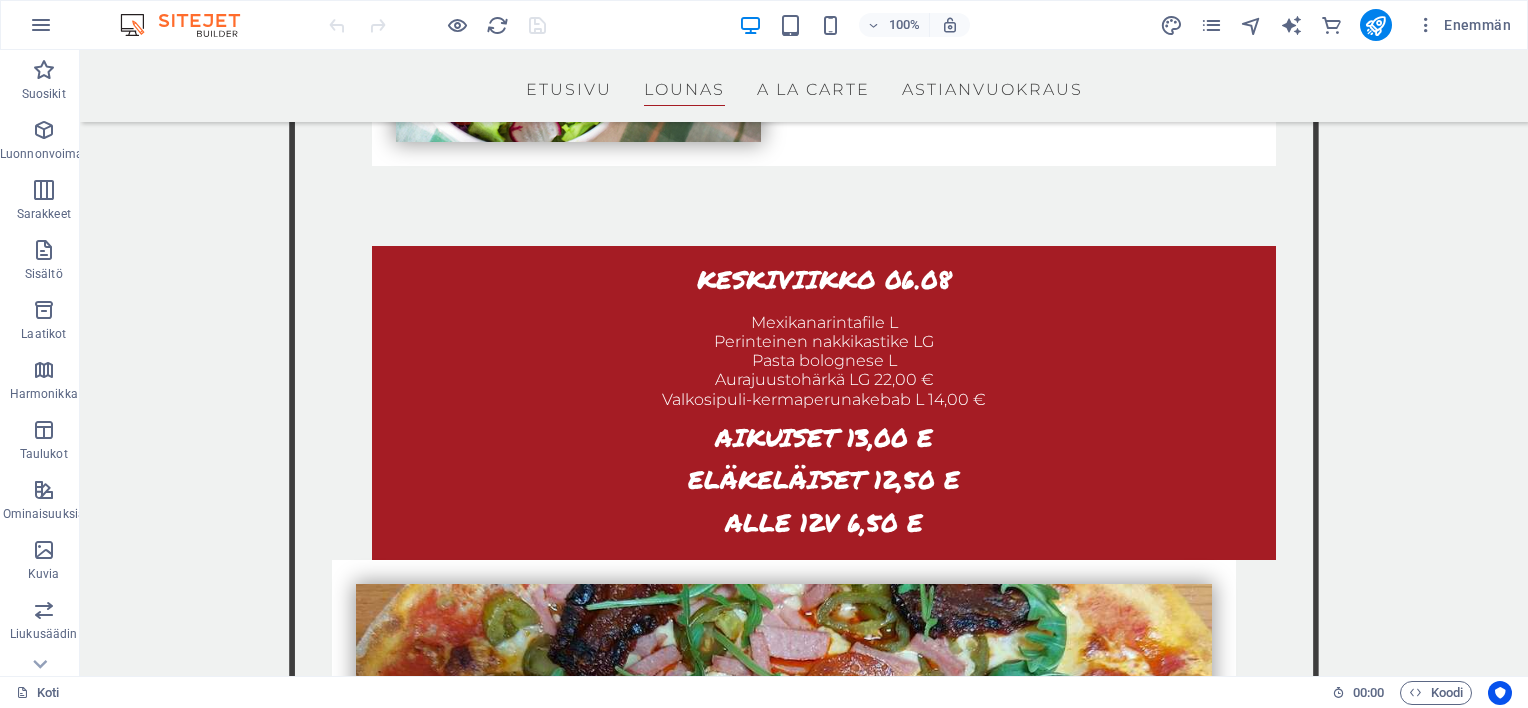 scroll, scrollTop: 2466, scrollLeft: 0, axis: vertical 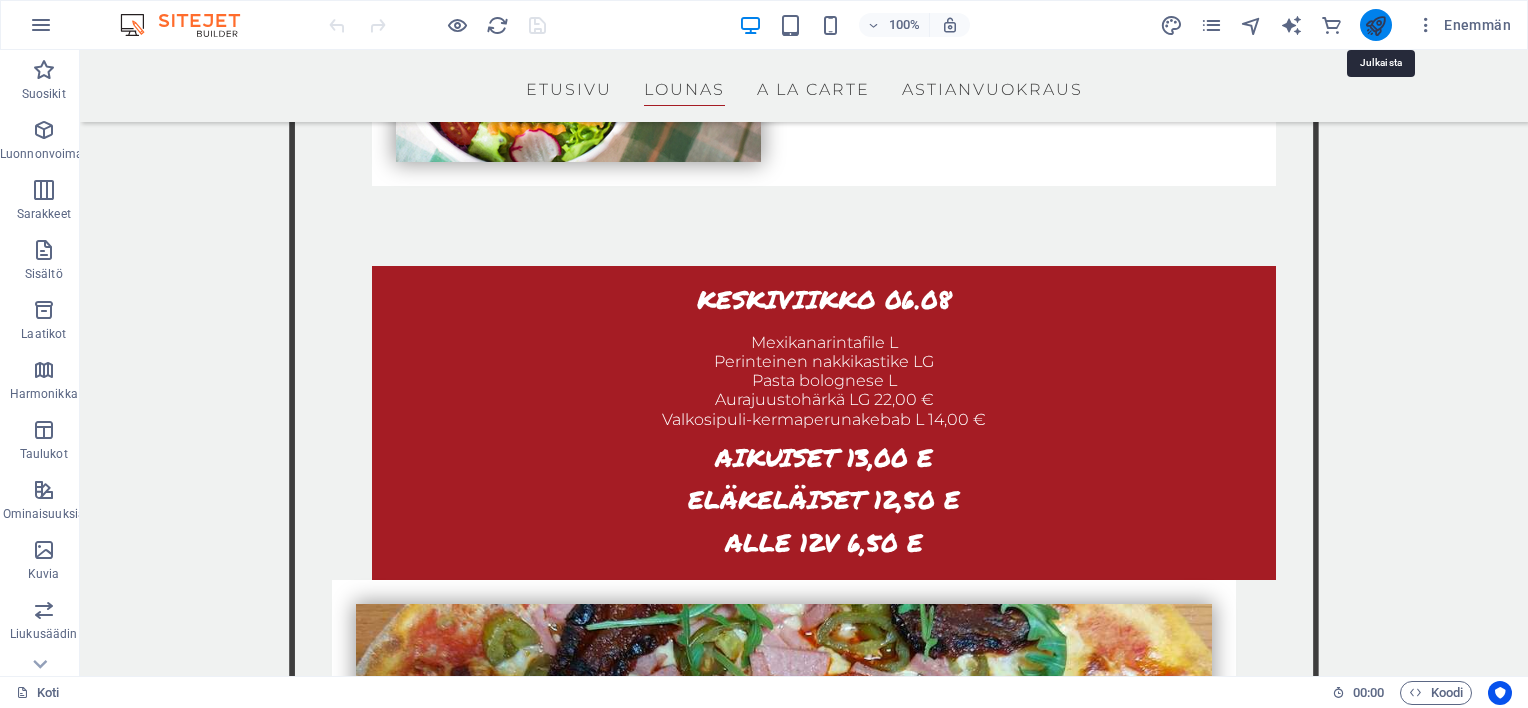 click at bounding box center [1375, 25] 